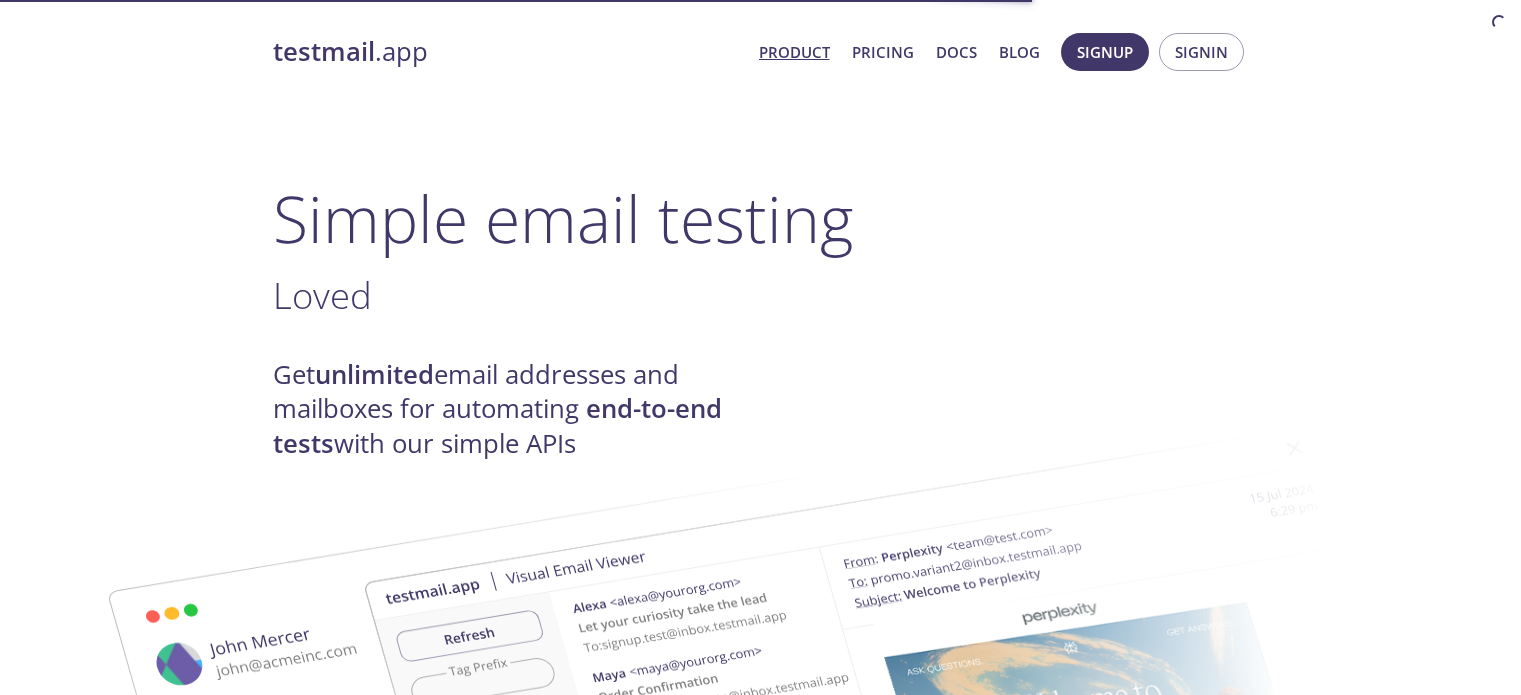 scroll, scrollTop: 317, scrollLeft: 0, axis: vertical 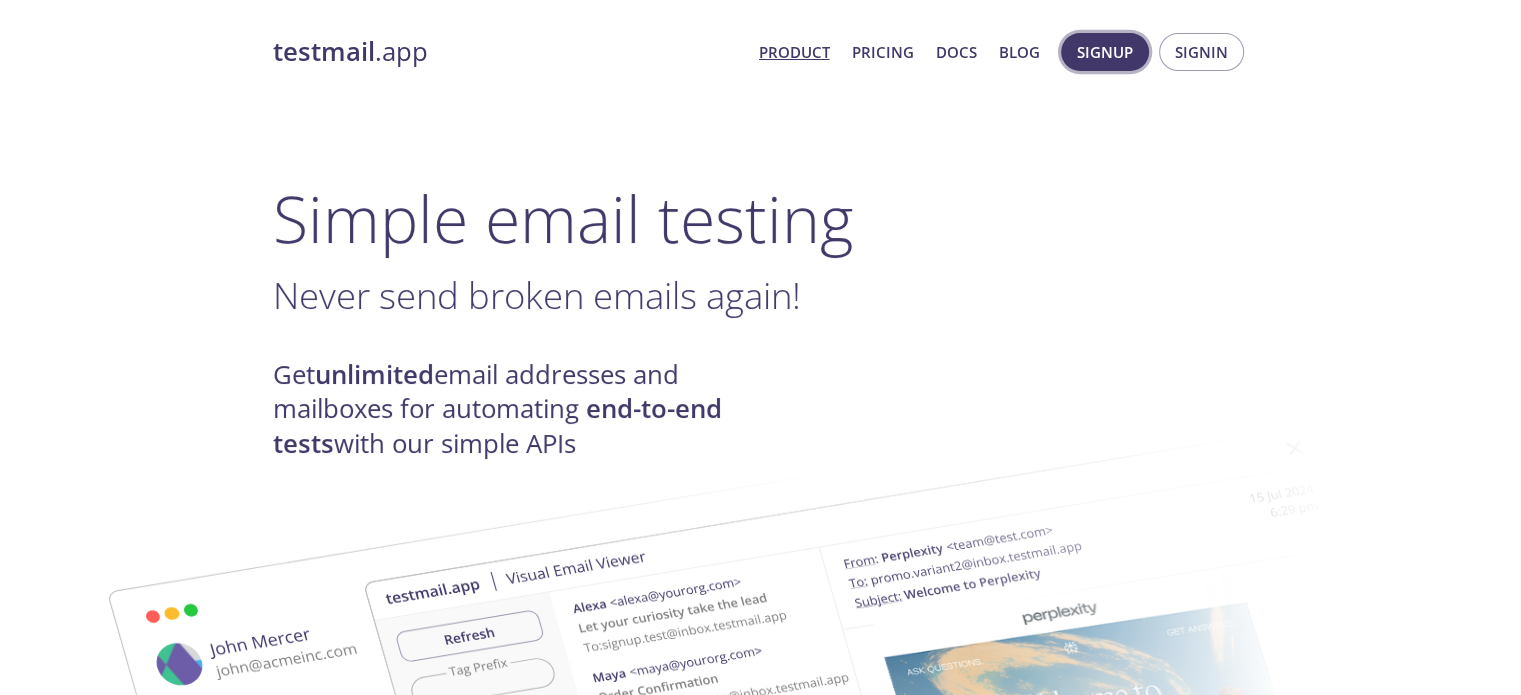 click on "Signup" at bounding box center [1105, 52] 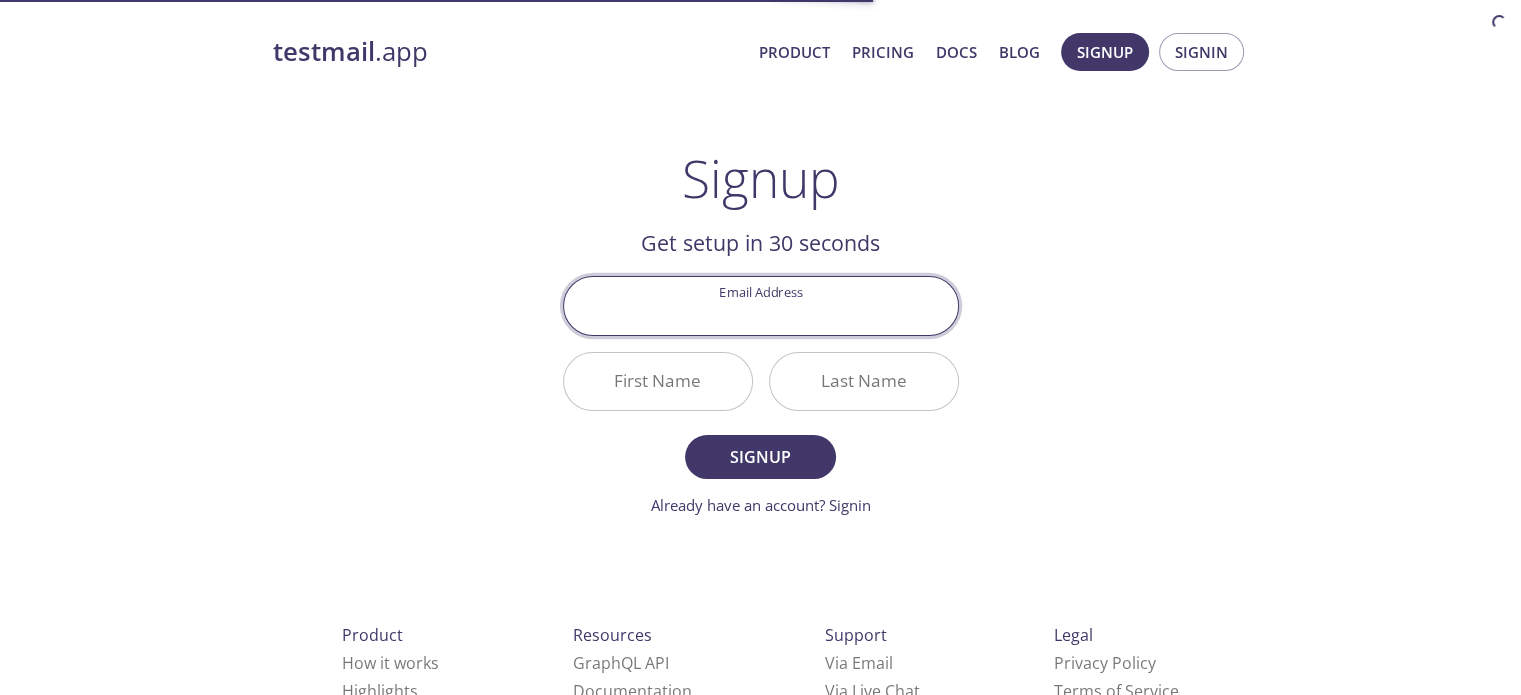click on "Email Address" at bounding box center [761, 305] 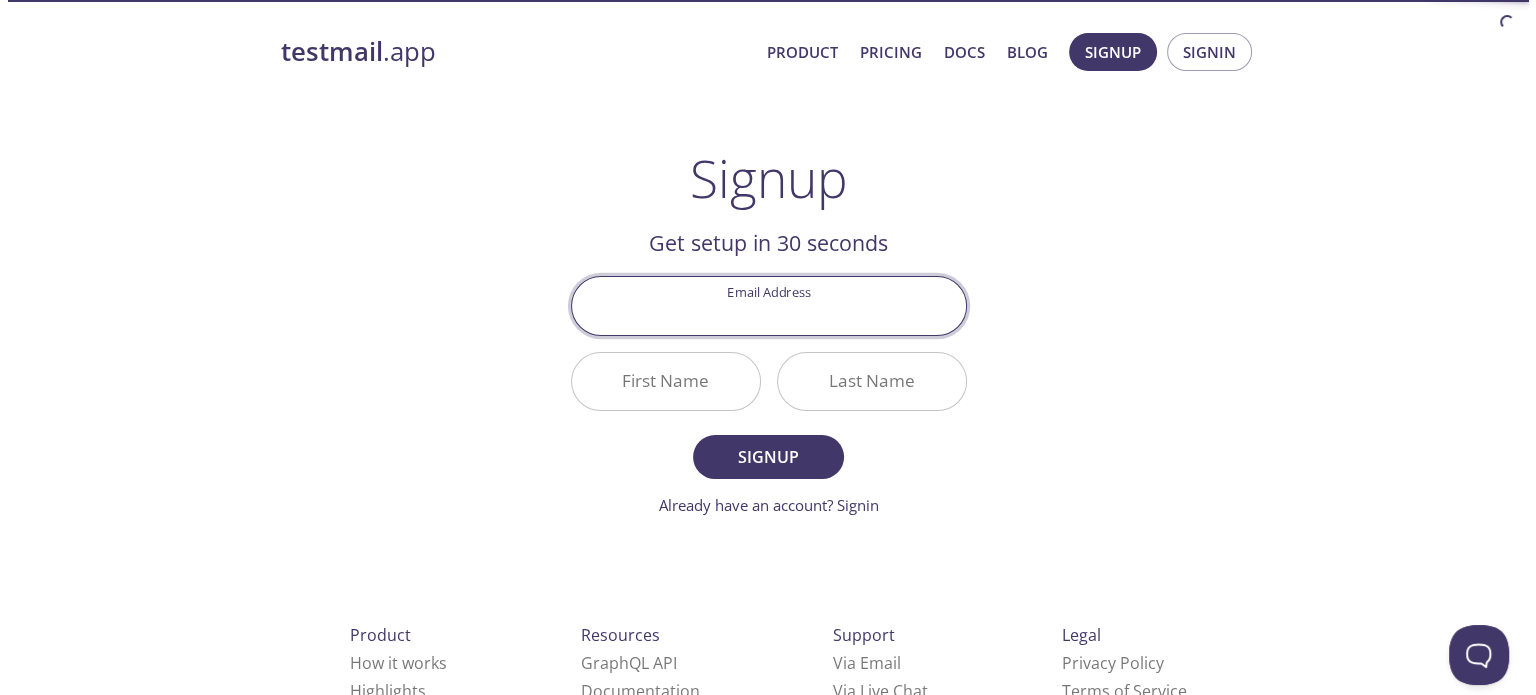 scroll, scrollTop: 0, scrollLeft: 0, axis: both 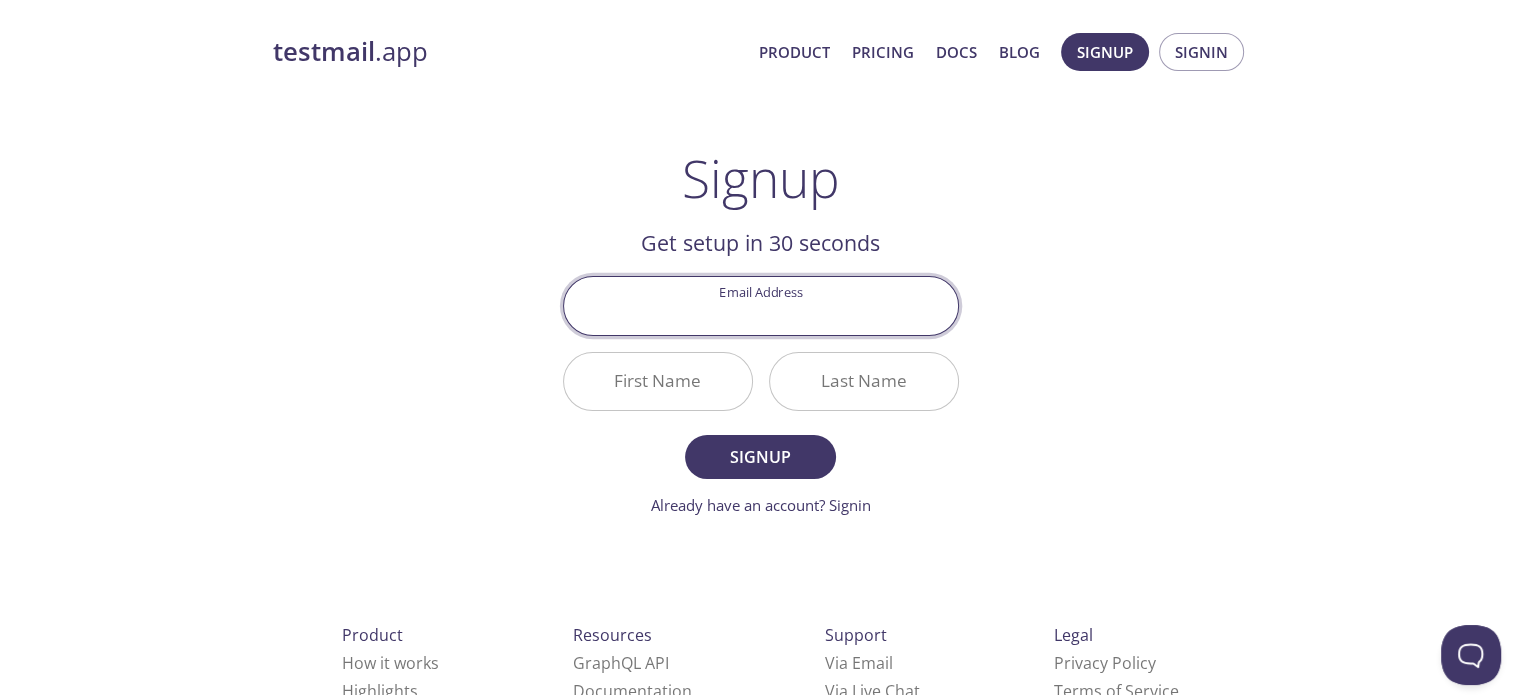 type on "[EMAIL_ADDRESS][DOMAIN_NAME]" 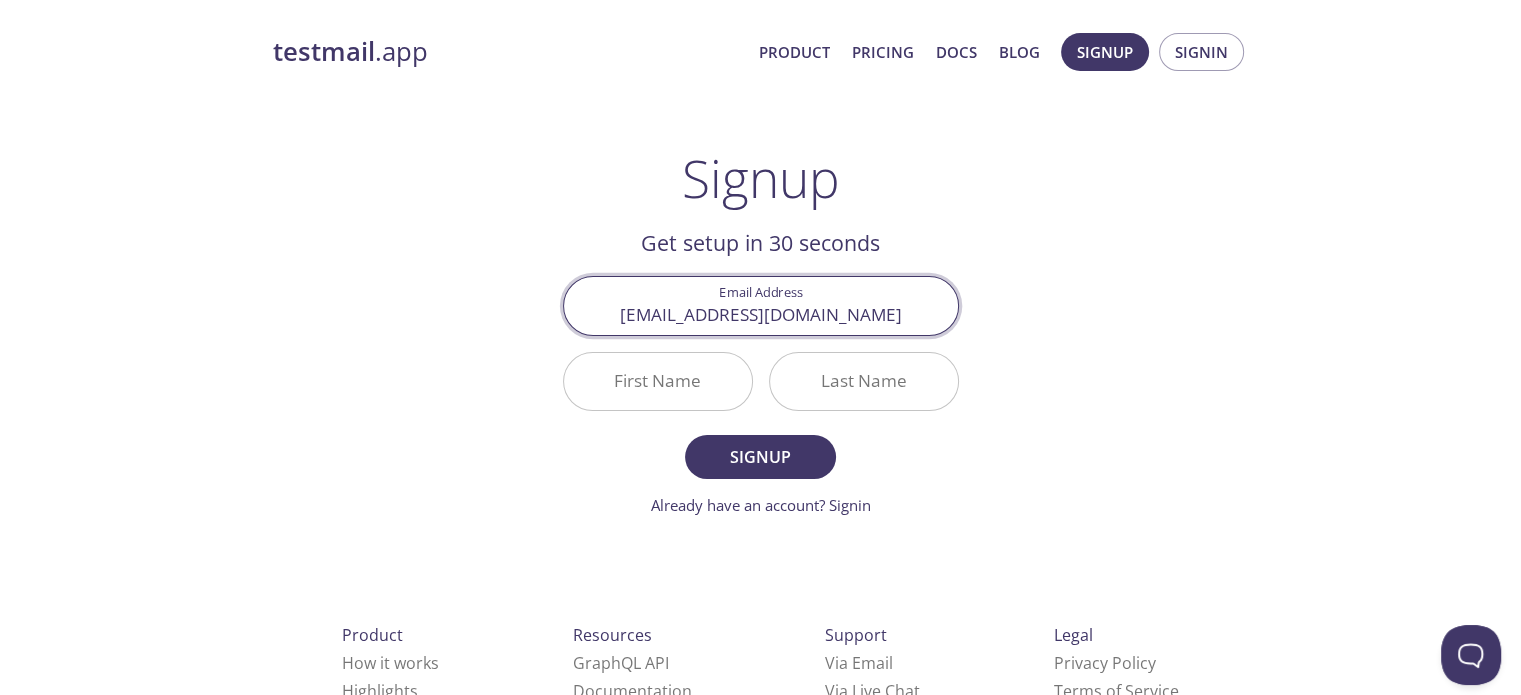 click on "First Name" at bounding box center (658, 381) 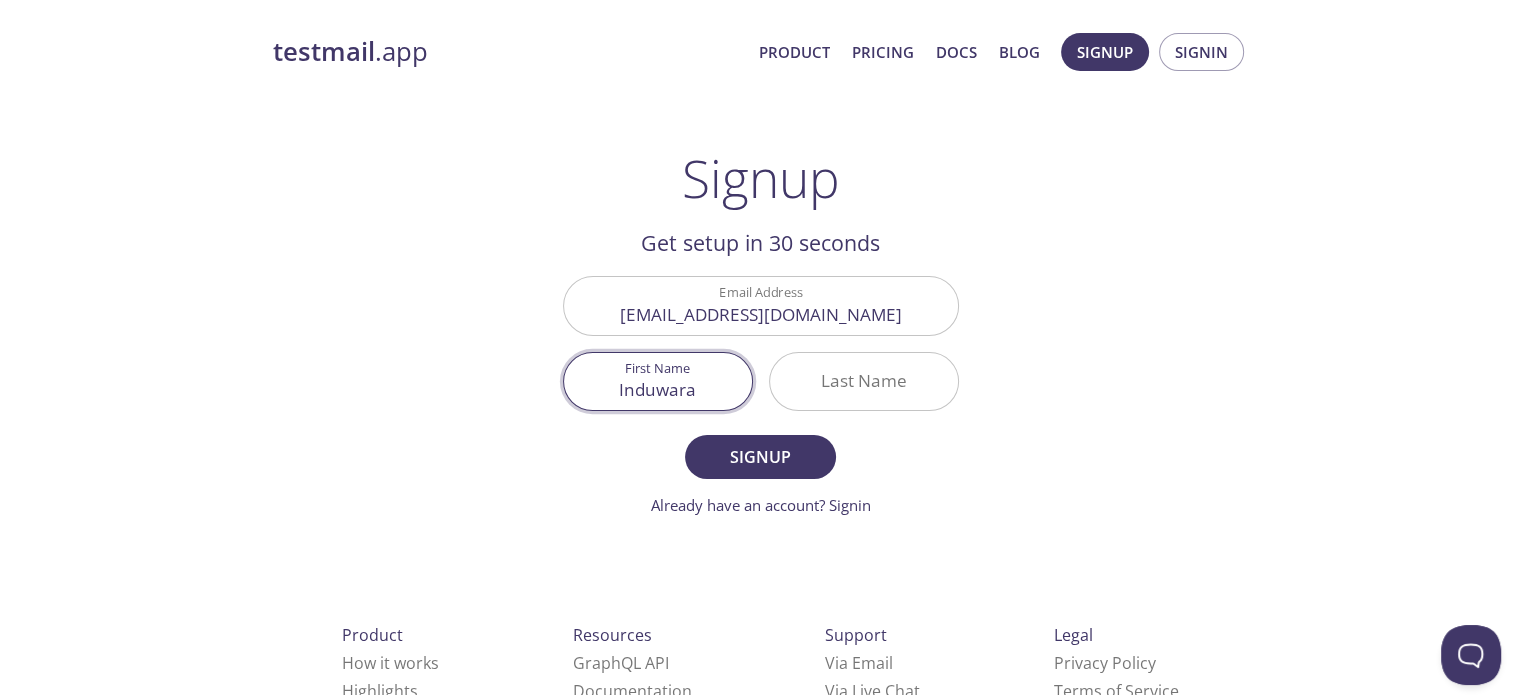 type on "Induwara" 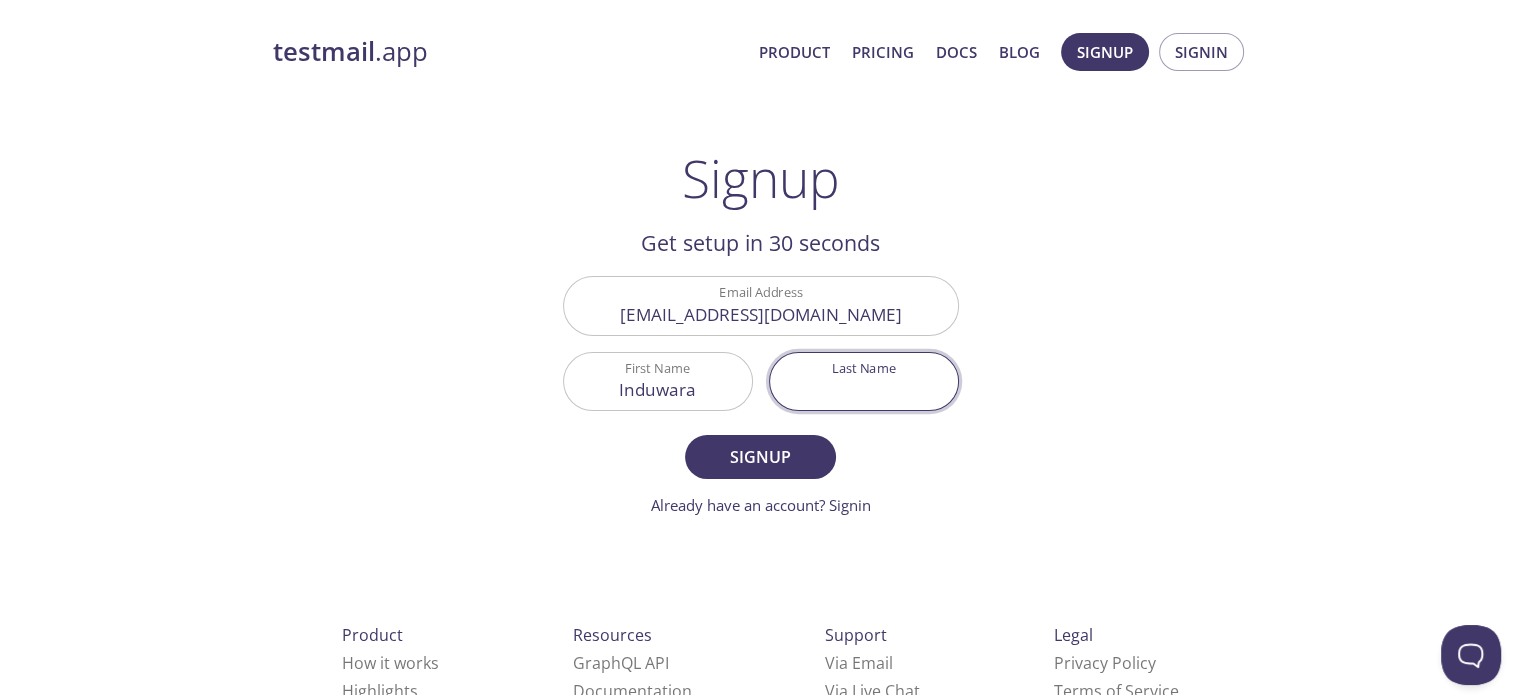 click on "Last Name" at bounding box center [864, 381] 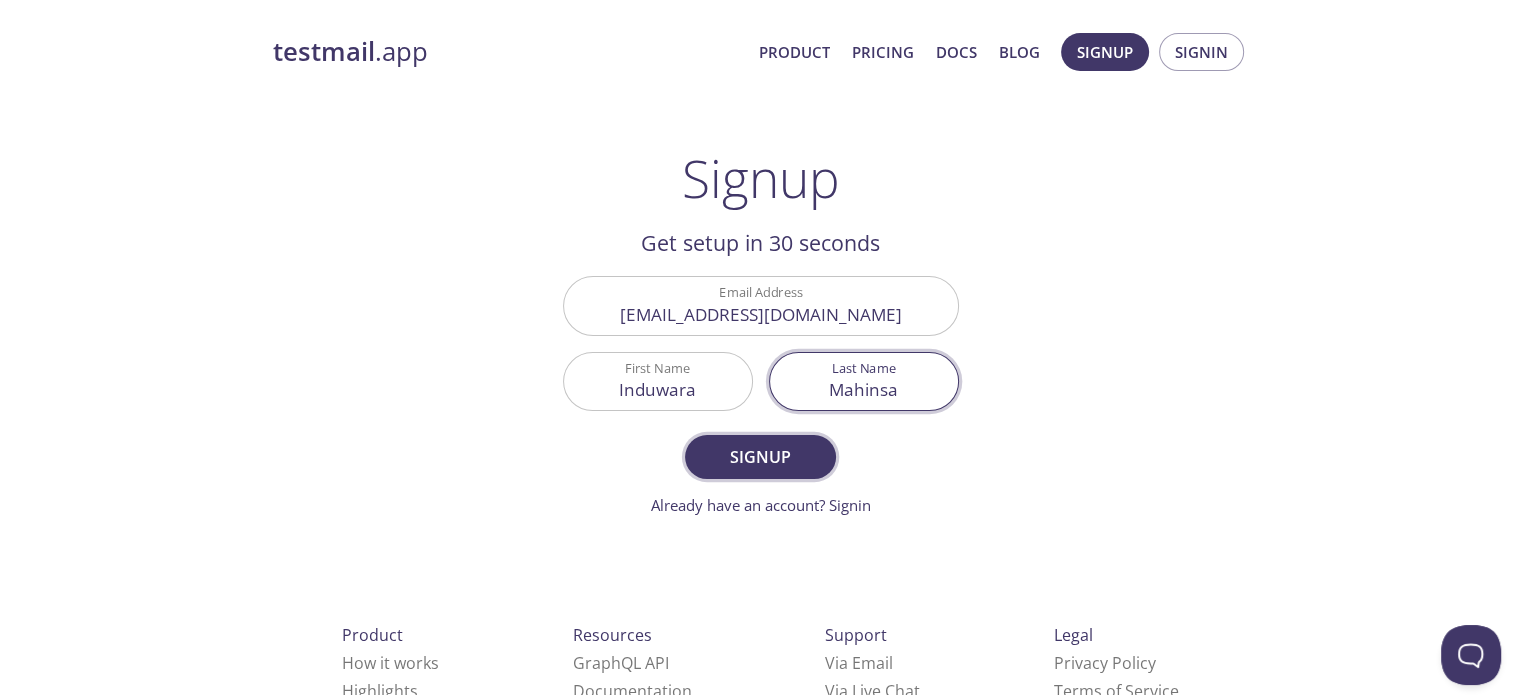 type on "Mahinsa" 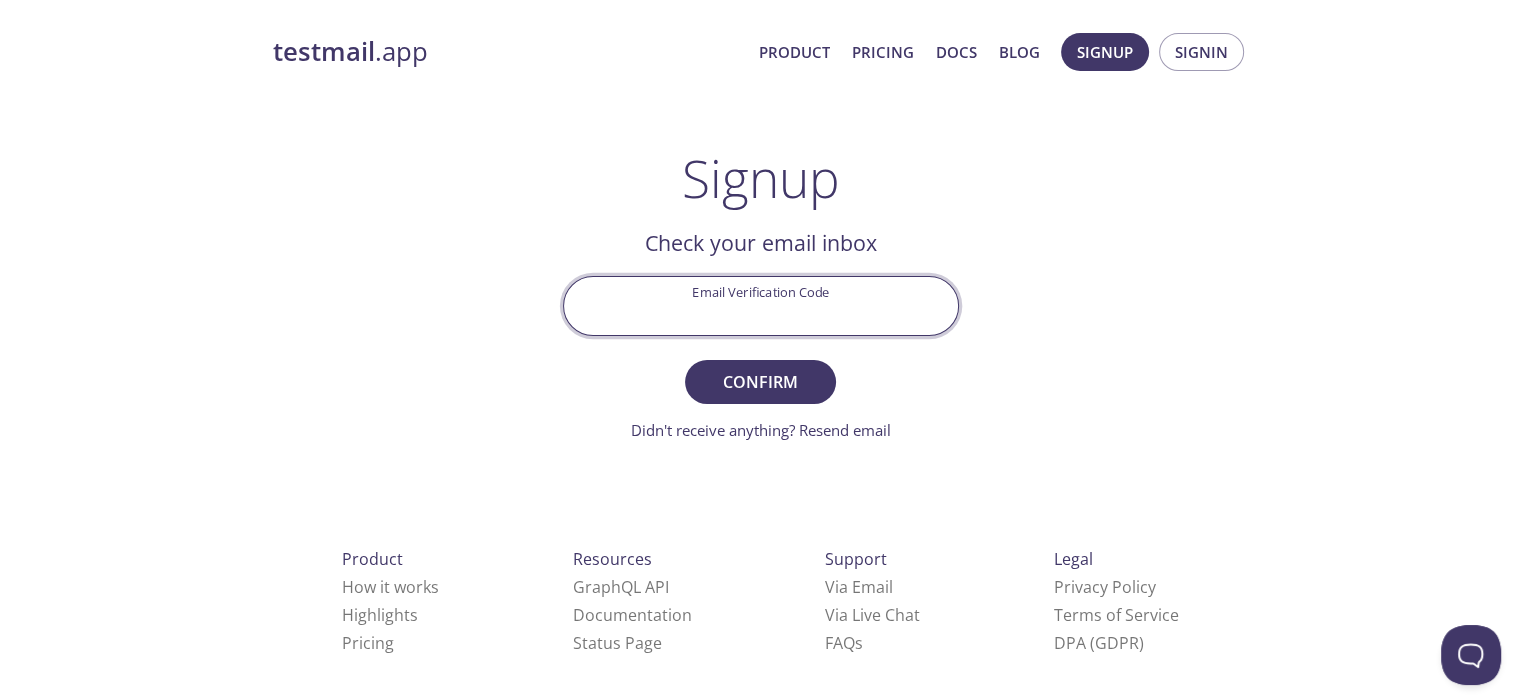 click on "Email Verification Code" at bounding box center [761, 305] 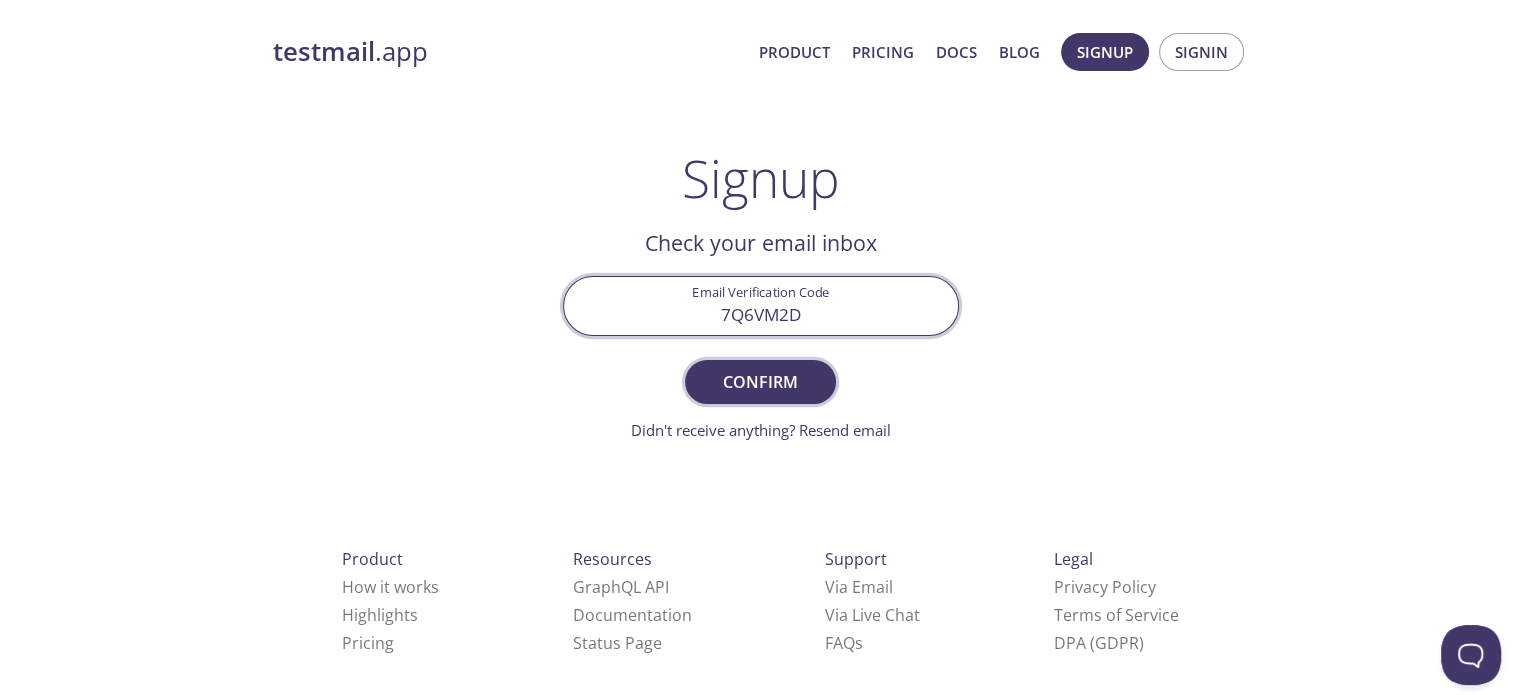 type on "7Q6VM2D" 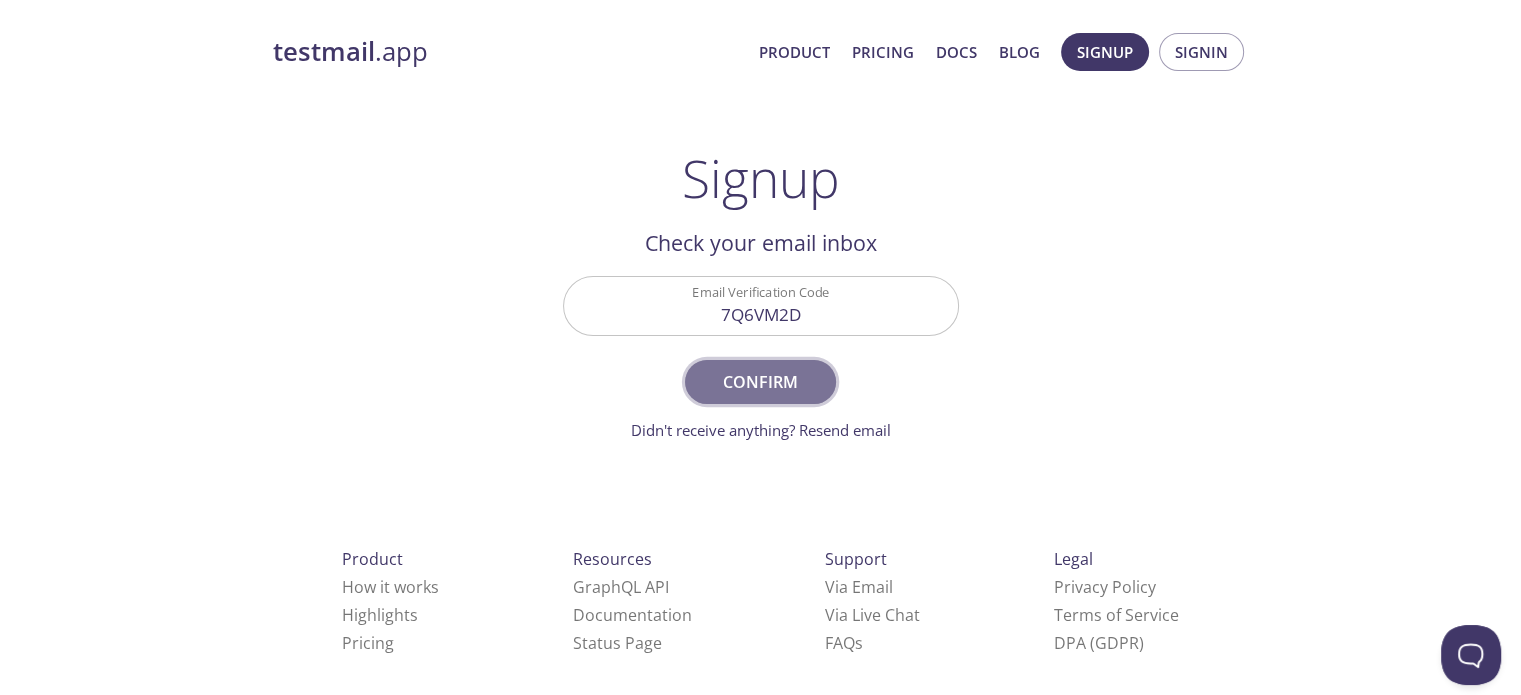 click on "Confirm" at bounding box center [760, 382] 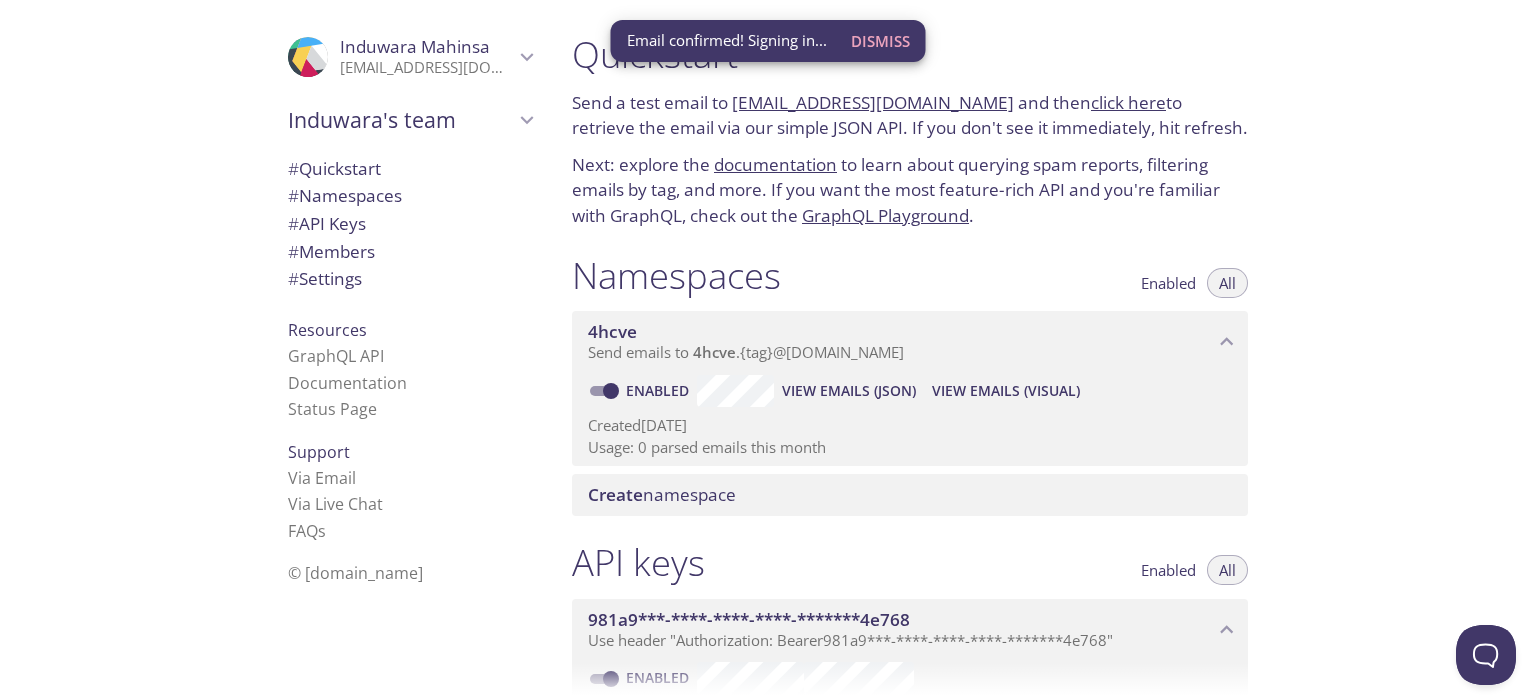 click on "Quickstart Send a test email to   [EMAIL_ADDRESS][DOMAIN_NAME]   and then  click here  to retrieve the email via our simple JSON API. If you don't see it immediately, hit refresh. Next: explore the   documentation   to learn about querying spam reports, filtering emails by tag, and more. If you want the most feature-rich API and you're familiar with GraphQL, check out the   GraphQL Playground . Namespaces Enabled All 4hcve Send emails to   4hcve . {tag} @[DOMAIN_NAME] Enabled View Emails (JSON) View Emails (Visual) Created  [DATE] Usage: 0 parsed emails this month Create  namespace API keys Enabled All 981a9***-****-****-****-*******4e768 Use header "Authorization: Bearer  981a9***-****-****-****-*******4e768 " Enabled Namespace access: 4hcve Created  [DATE] Usage: 0 API calls this month Create  API key Members Admins All   ProfilePic Induwara   Mahinsa [EMAIL_ADDRESS][DOMAIN_NAME] Joined  [DATE] Invite  a team member Settings Team (or organization) name: Induwara's team Save Setup Billing: trial" at bounding box center [1046, 347] 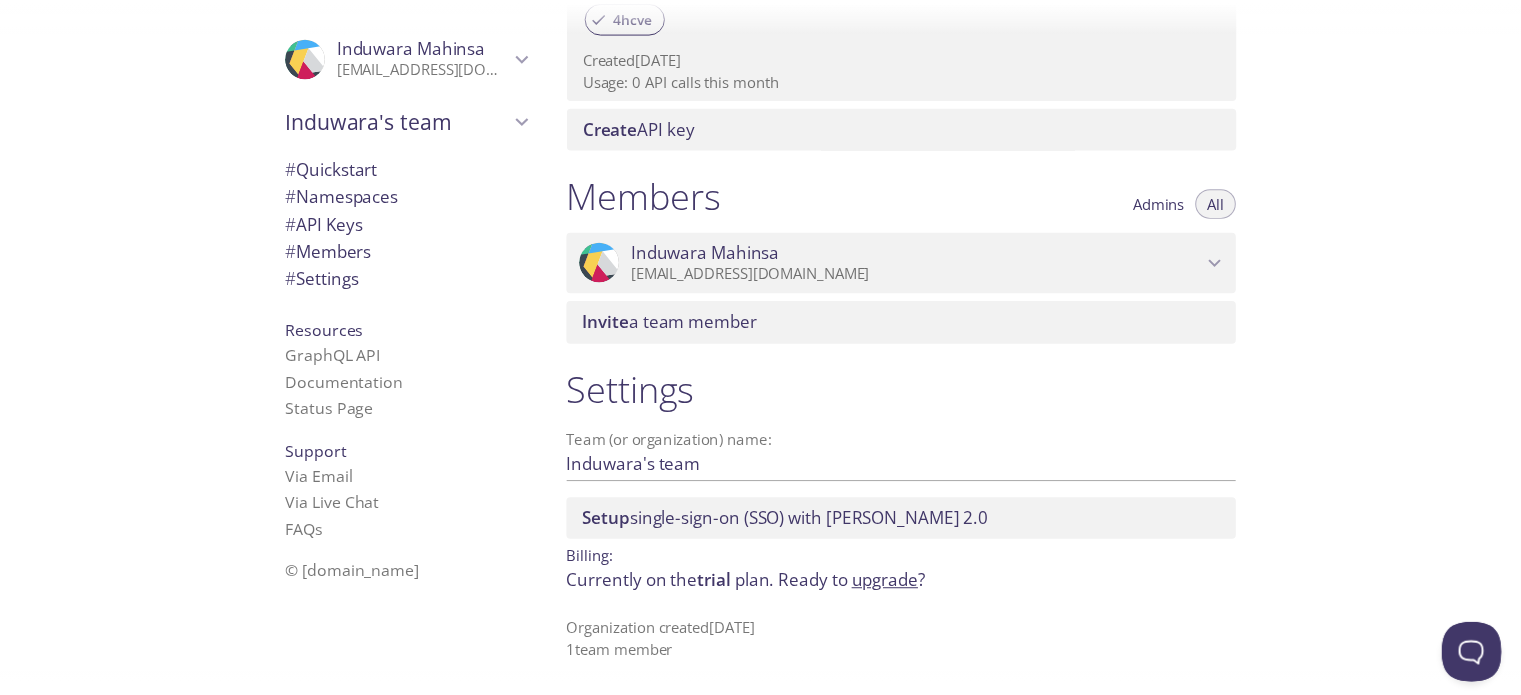 scroll, scrollTop: 727, scrollLeft: 0, axis: vertical 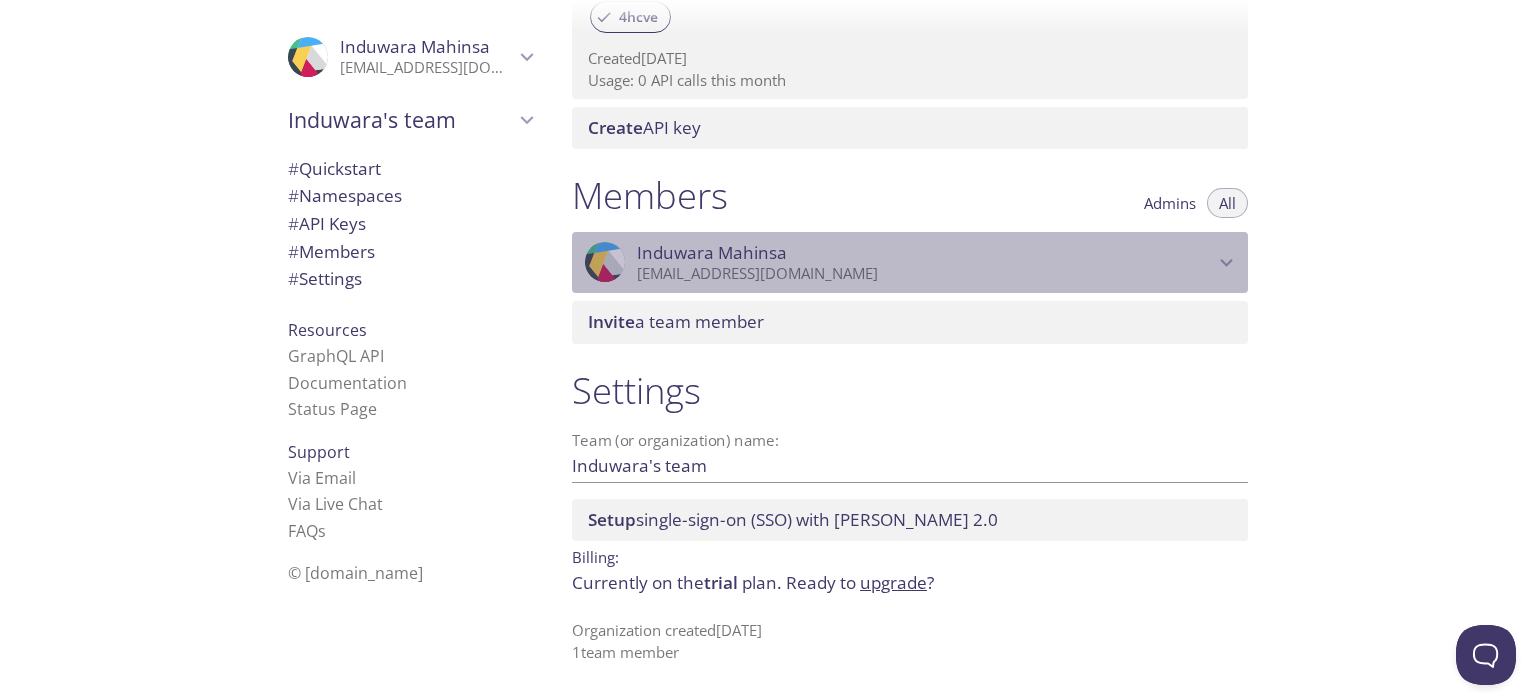 click on "[EMAIL_ADDRESS][DOMAIN_NAME]" at bounding box center [925, 274] 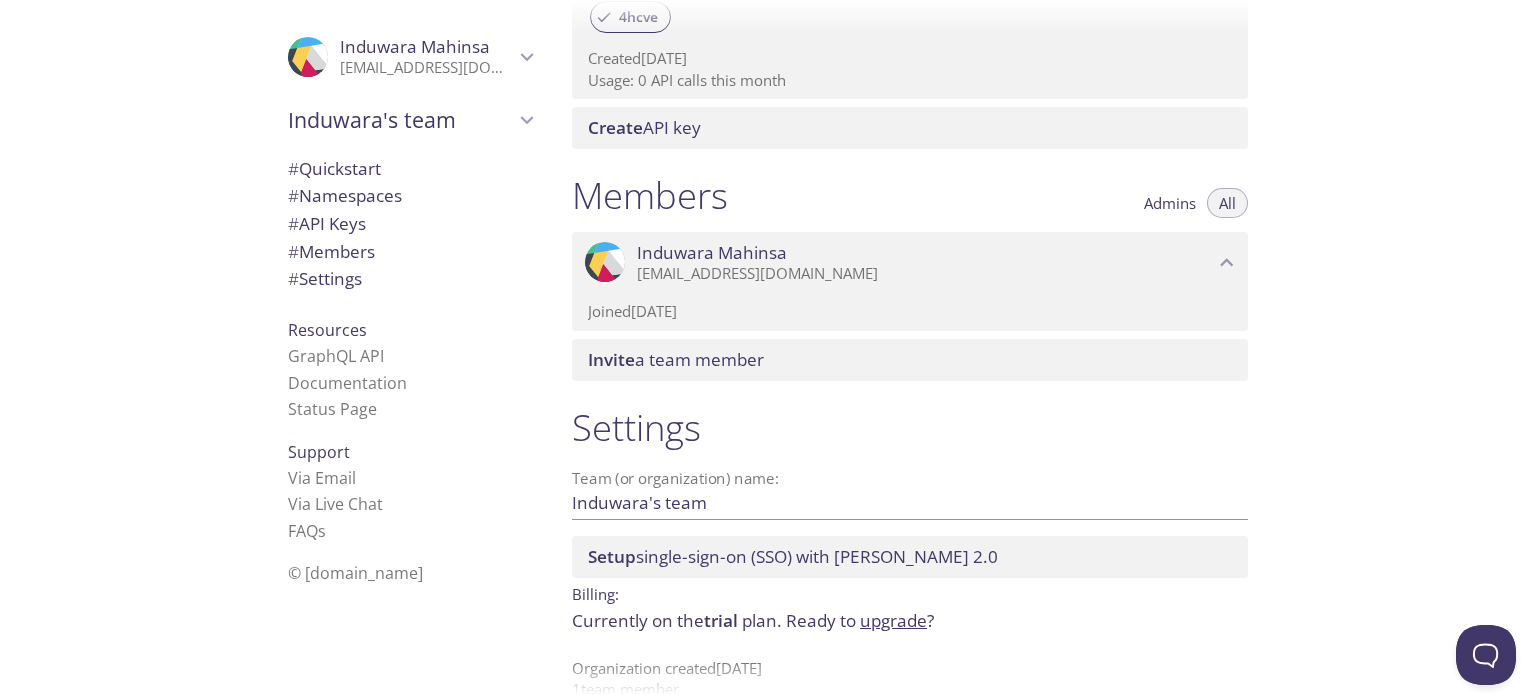 click on "[EMAIL_ADDRESS][DOMAIN_NAME]" at bounding box center (925, 274) 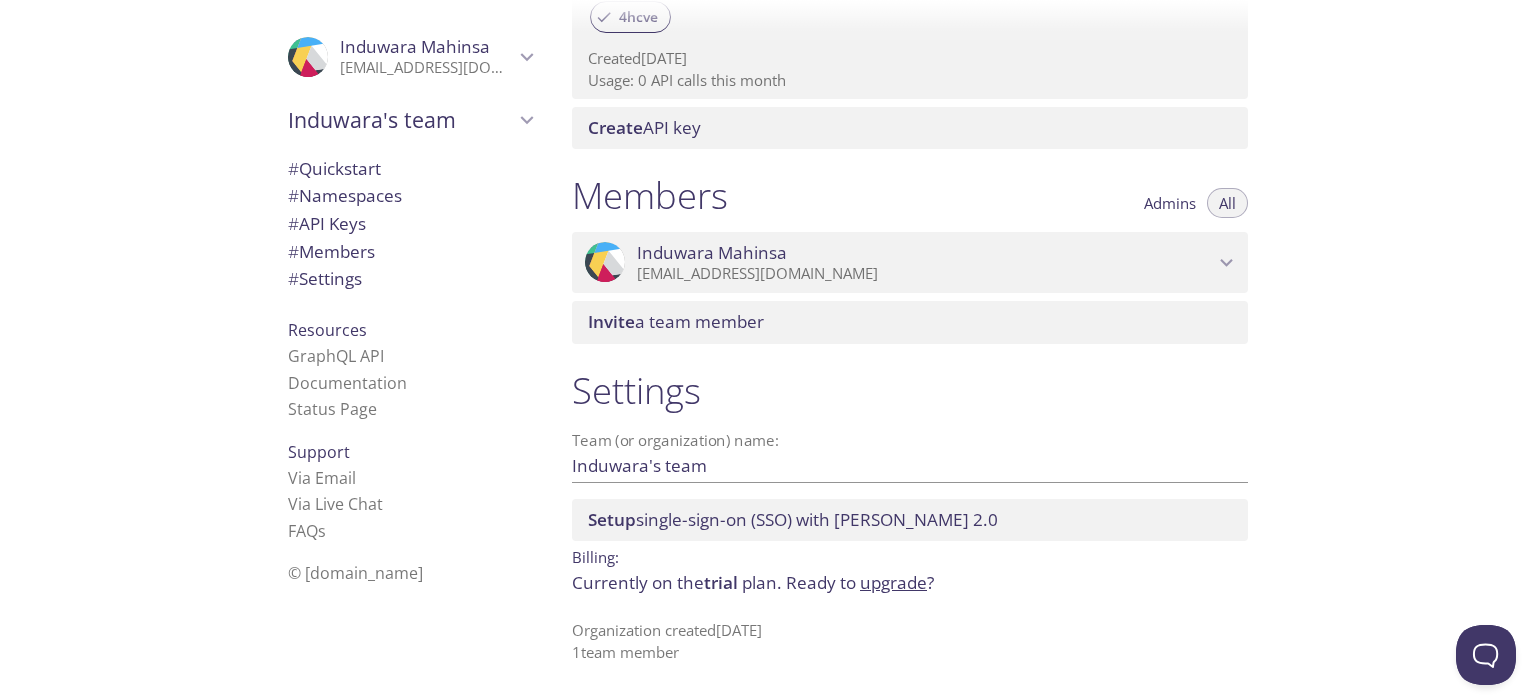 click on "upgrade" at bounding box center [893, 582] 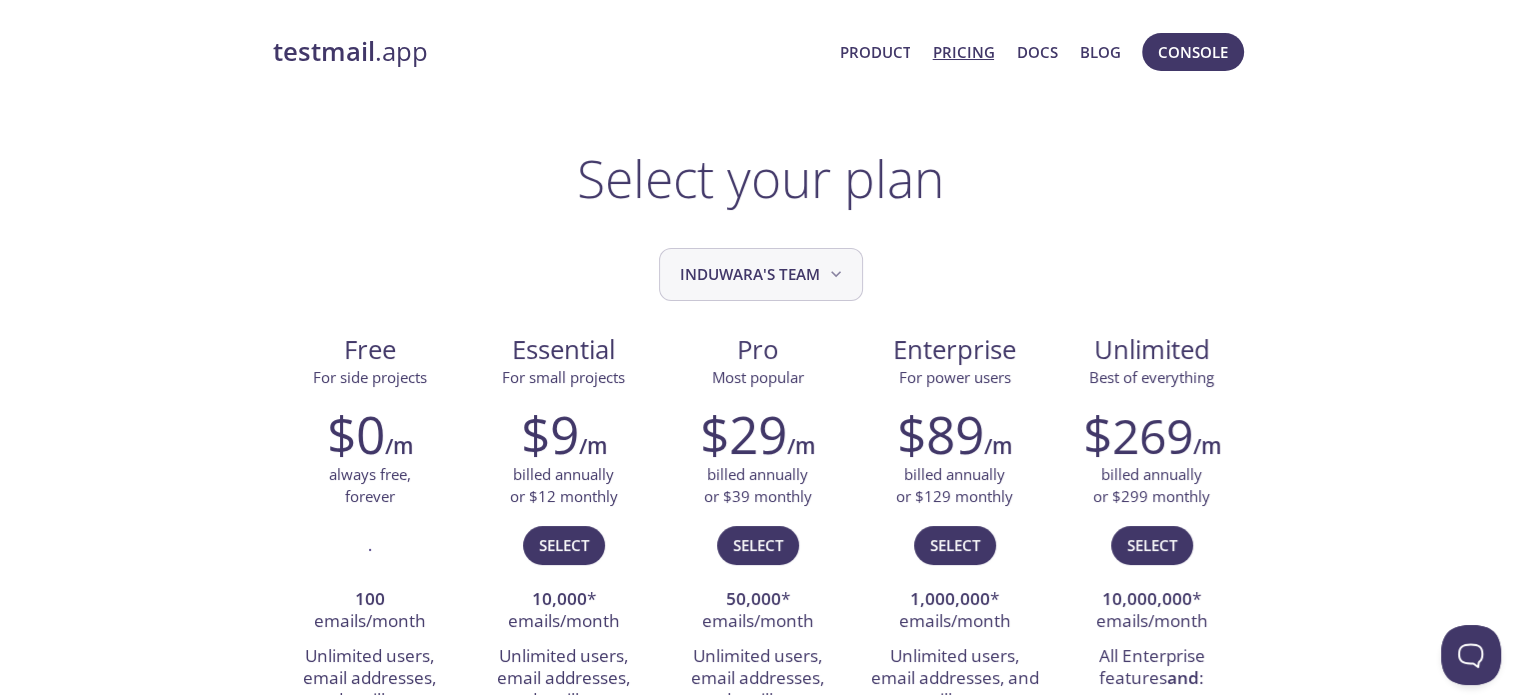 click on "Induwara's team" at bounding box center [763, 274] 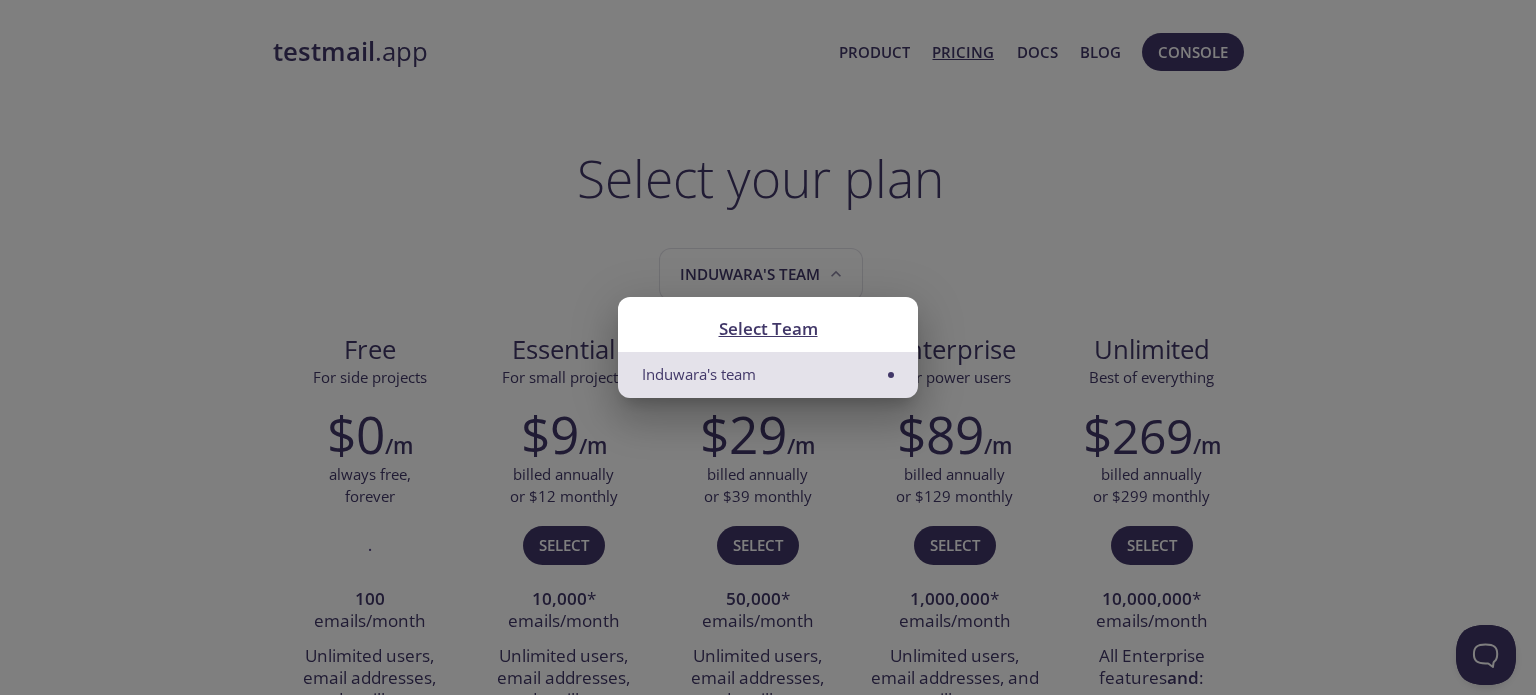click on "Induwara's team" at bounding box center (768, 374) 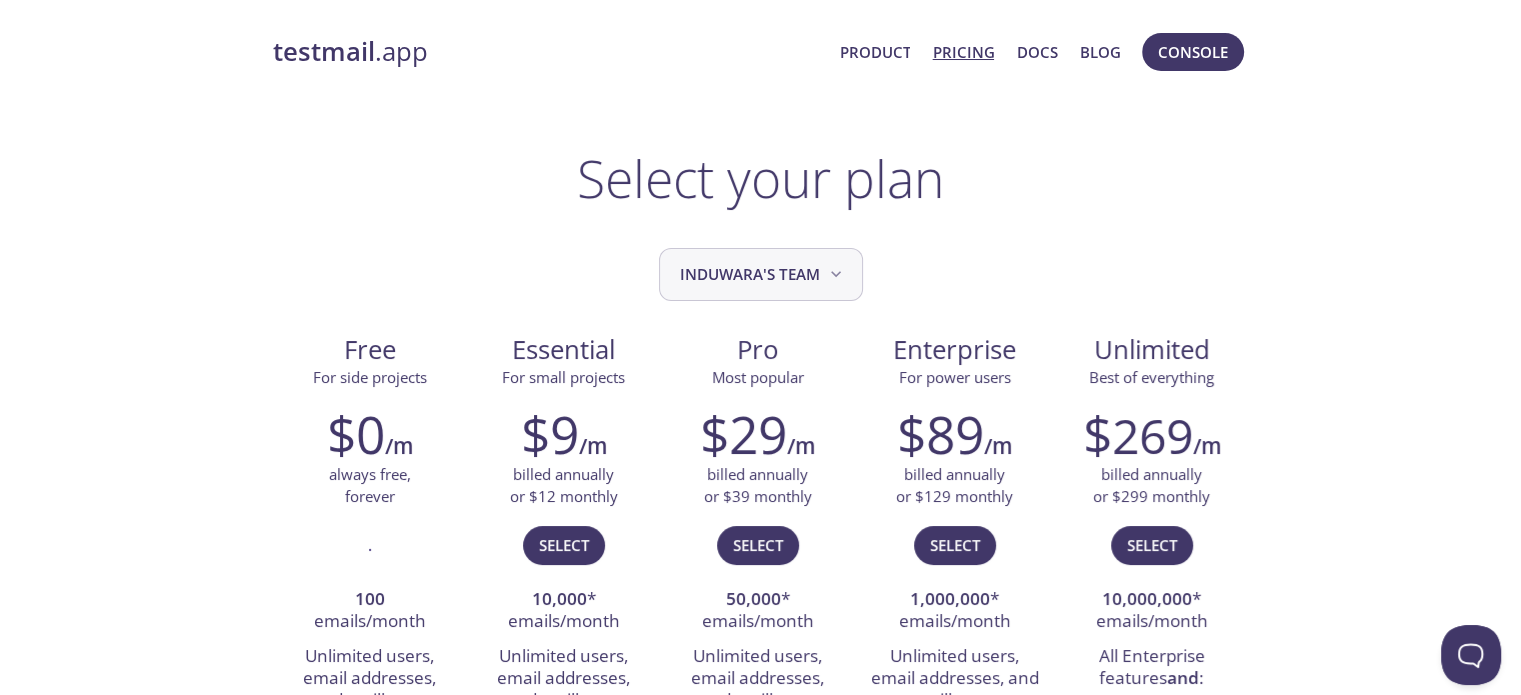 click on "Induwara's team" at bounding box center [763, 274] 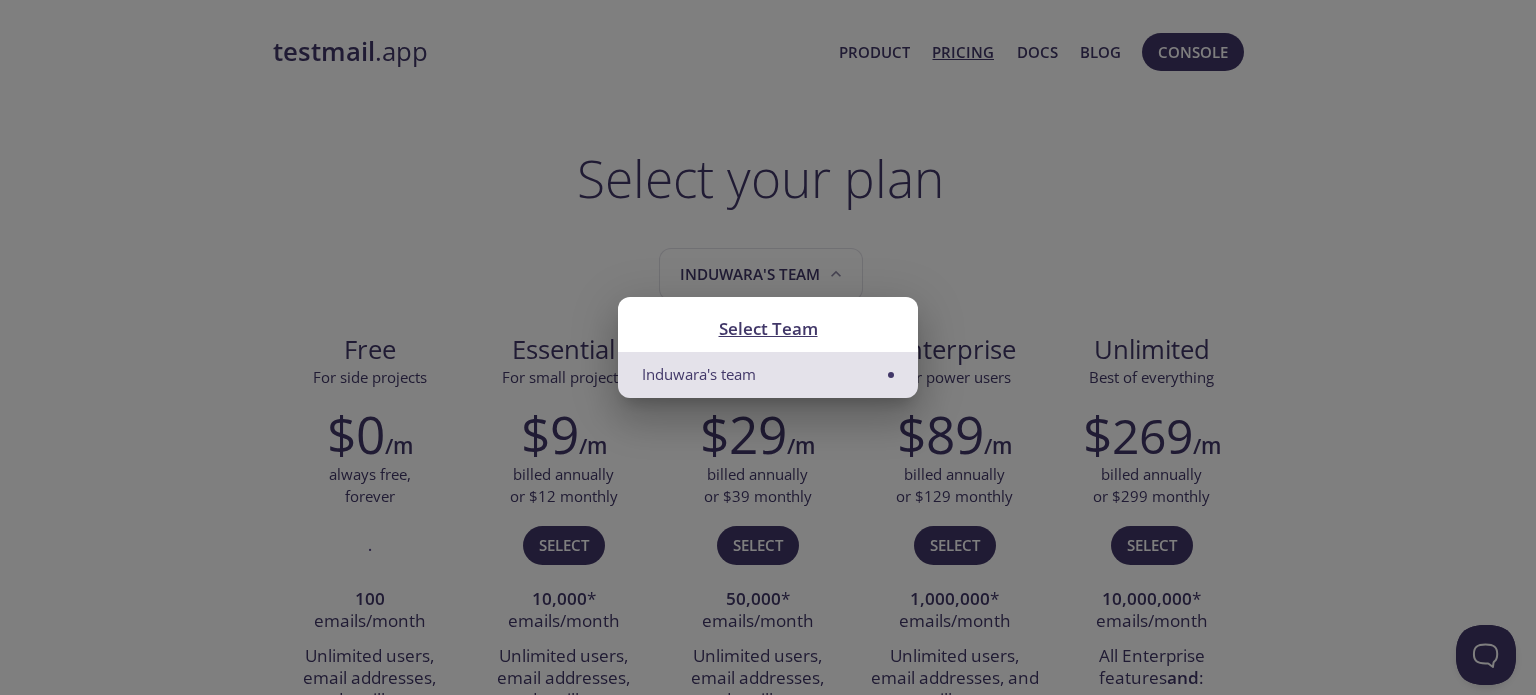 click on "Select Team Induwara's team" at bounding box center [768, 347] 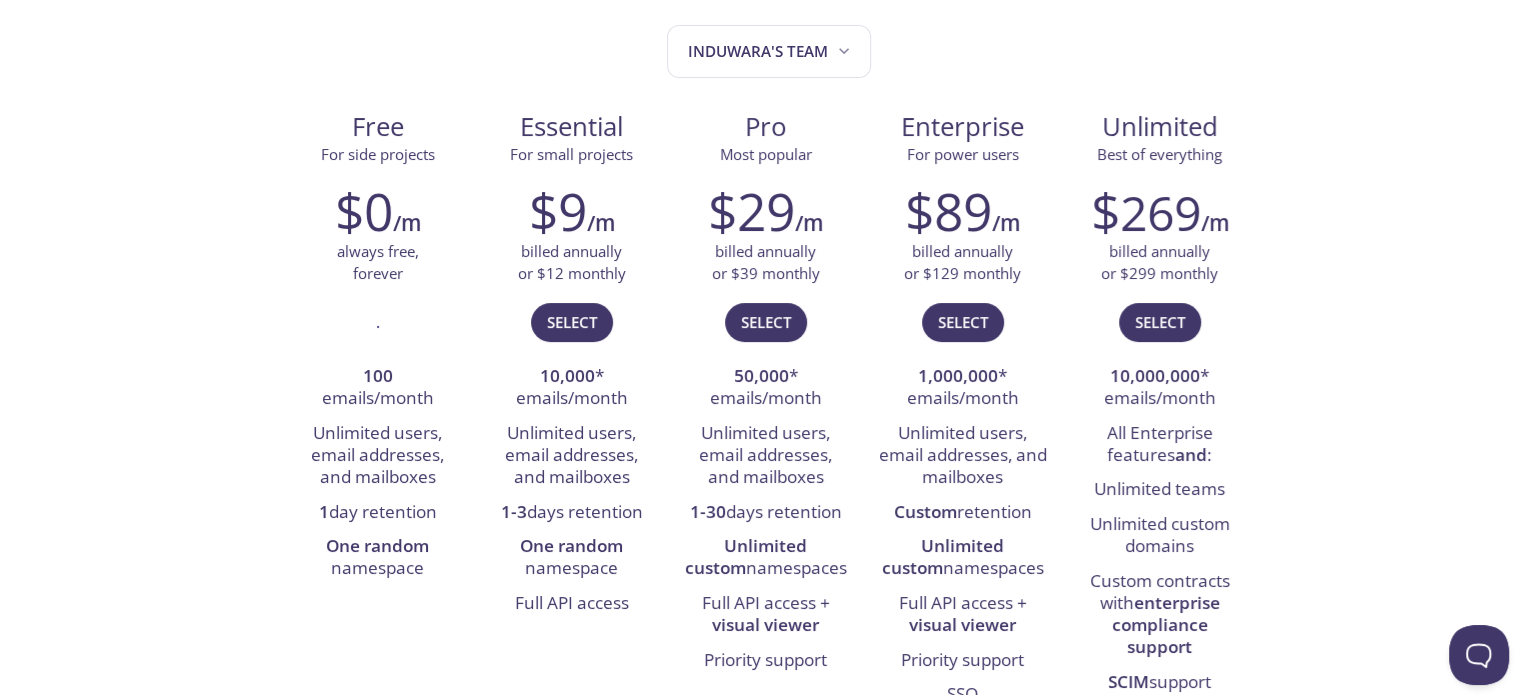 scroll, scrollTop: 0, scrollLeft: 0, axis: both 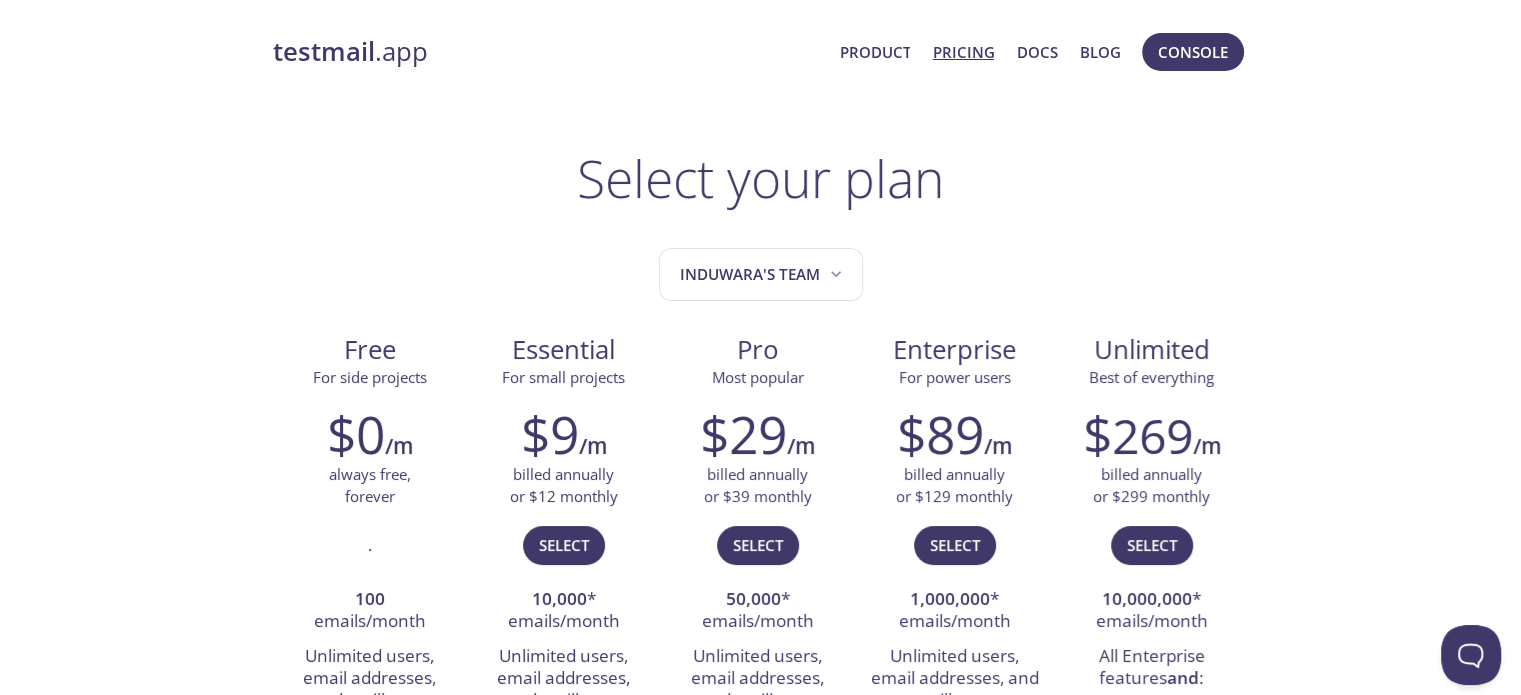 click on "testmail" at bounding box center (324, 51) 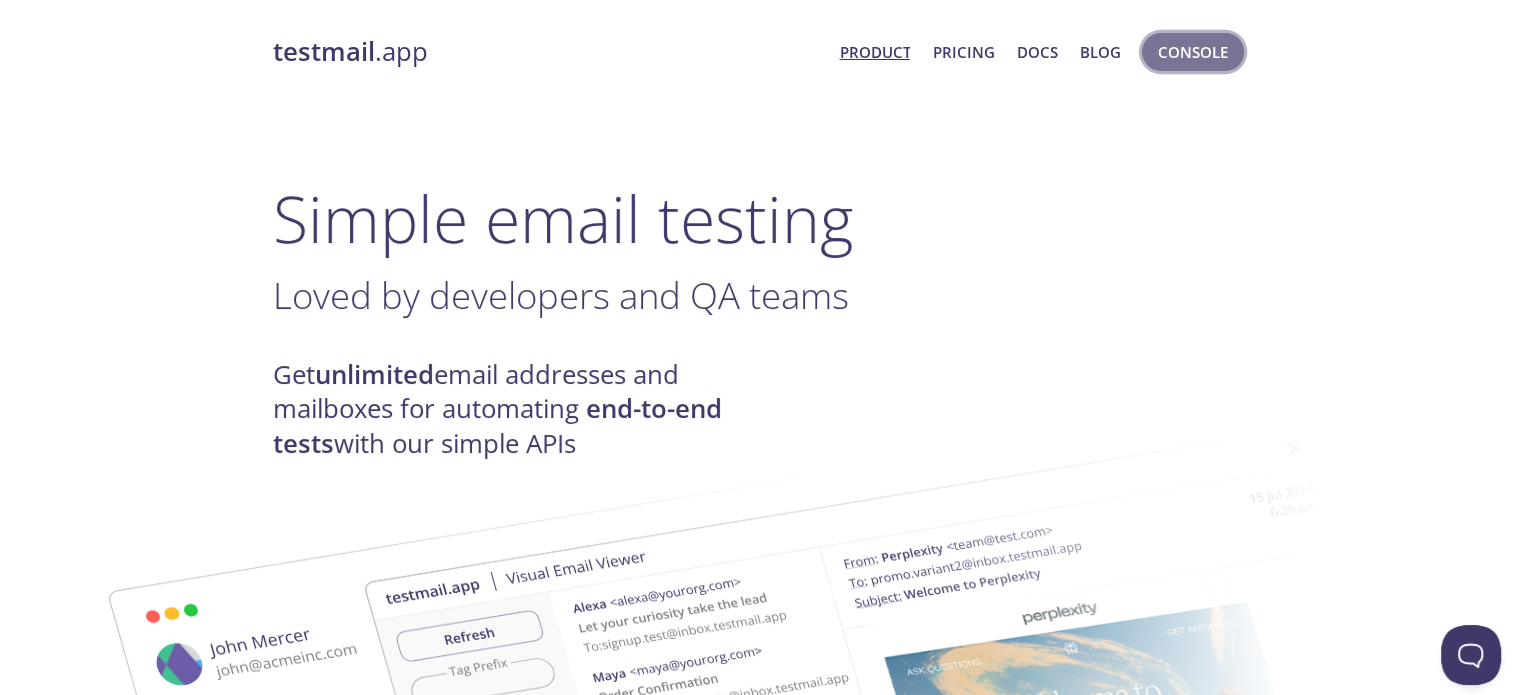 click on "Console" at bounding box center (1193, 52) 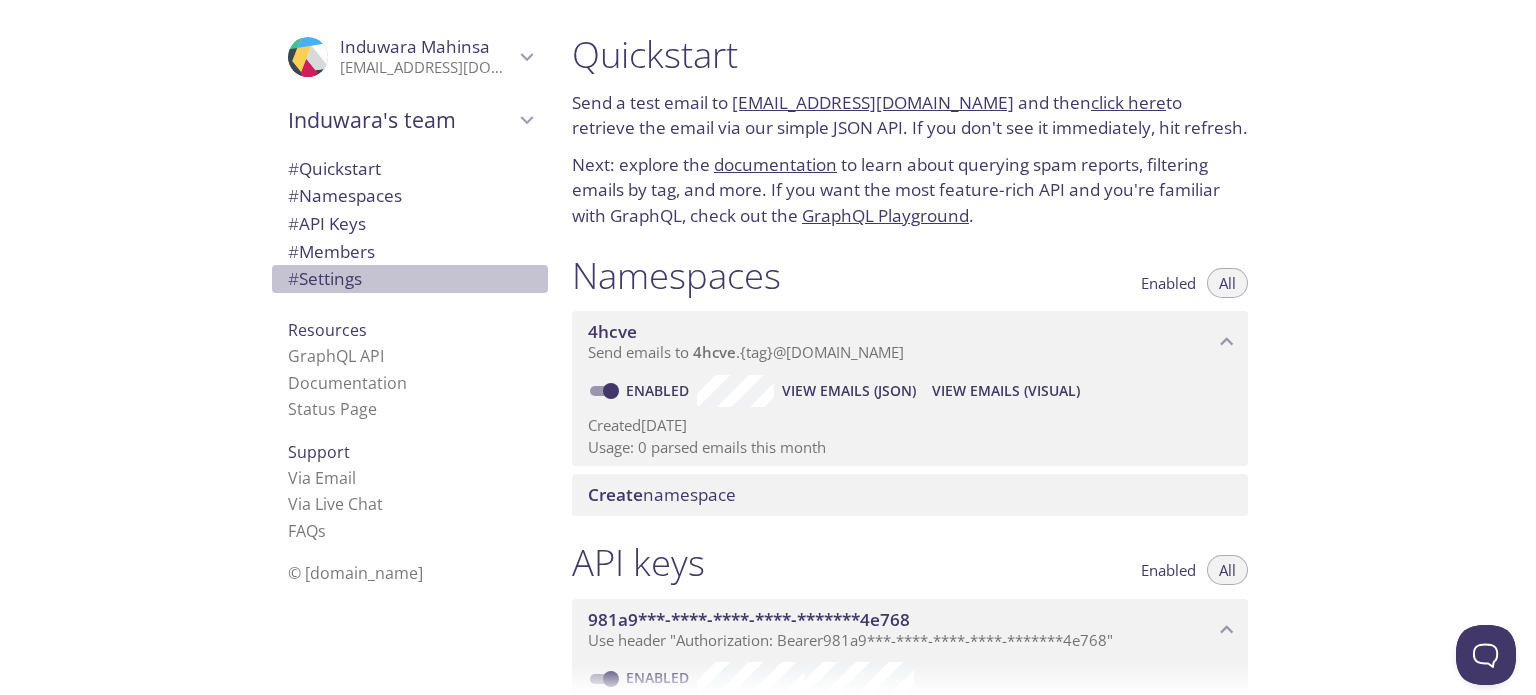 click on "#  Settings" at bounding box center [325, 278] 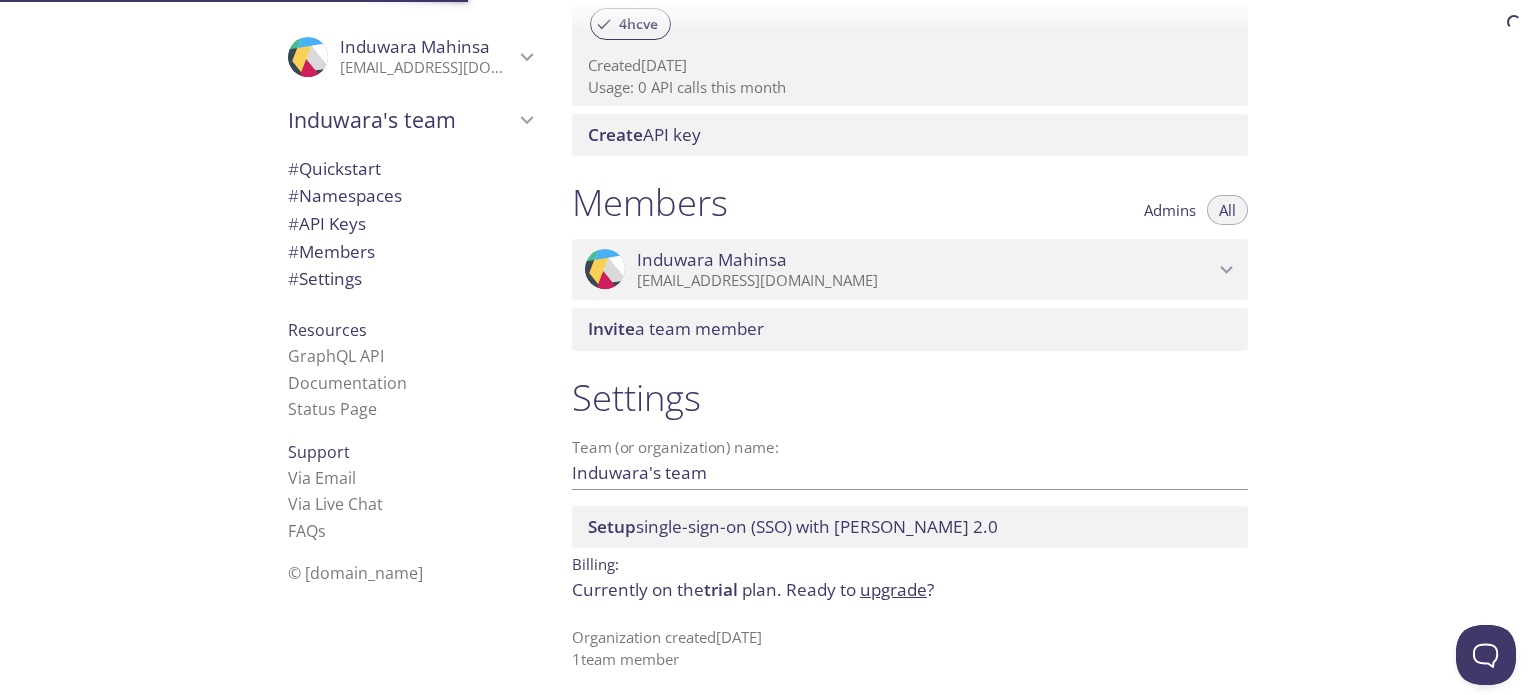 scroll, scrollTop: 727, scrollLeft: 0, axis: vertical 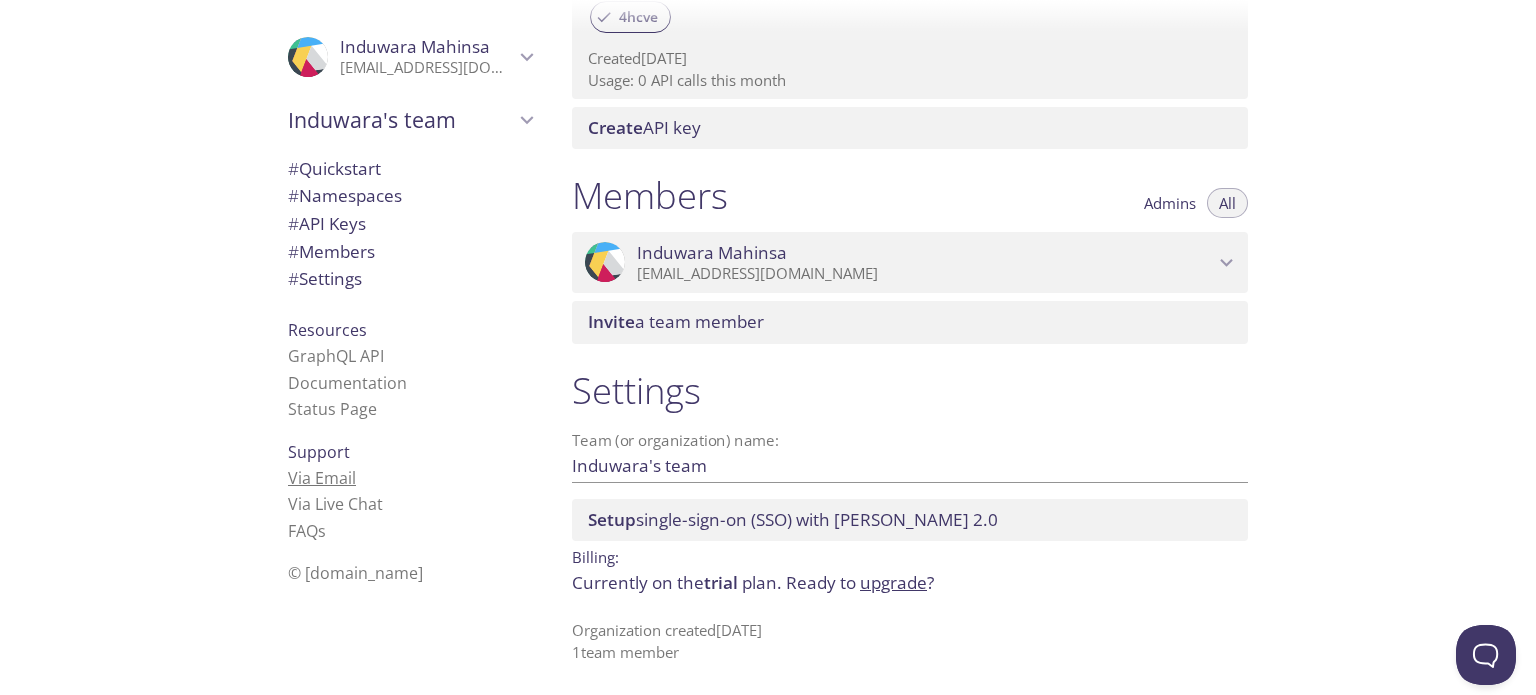 click on "Via Email" at bounding box center (322, 478) 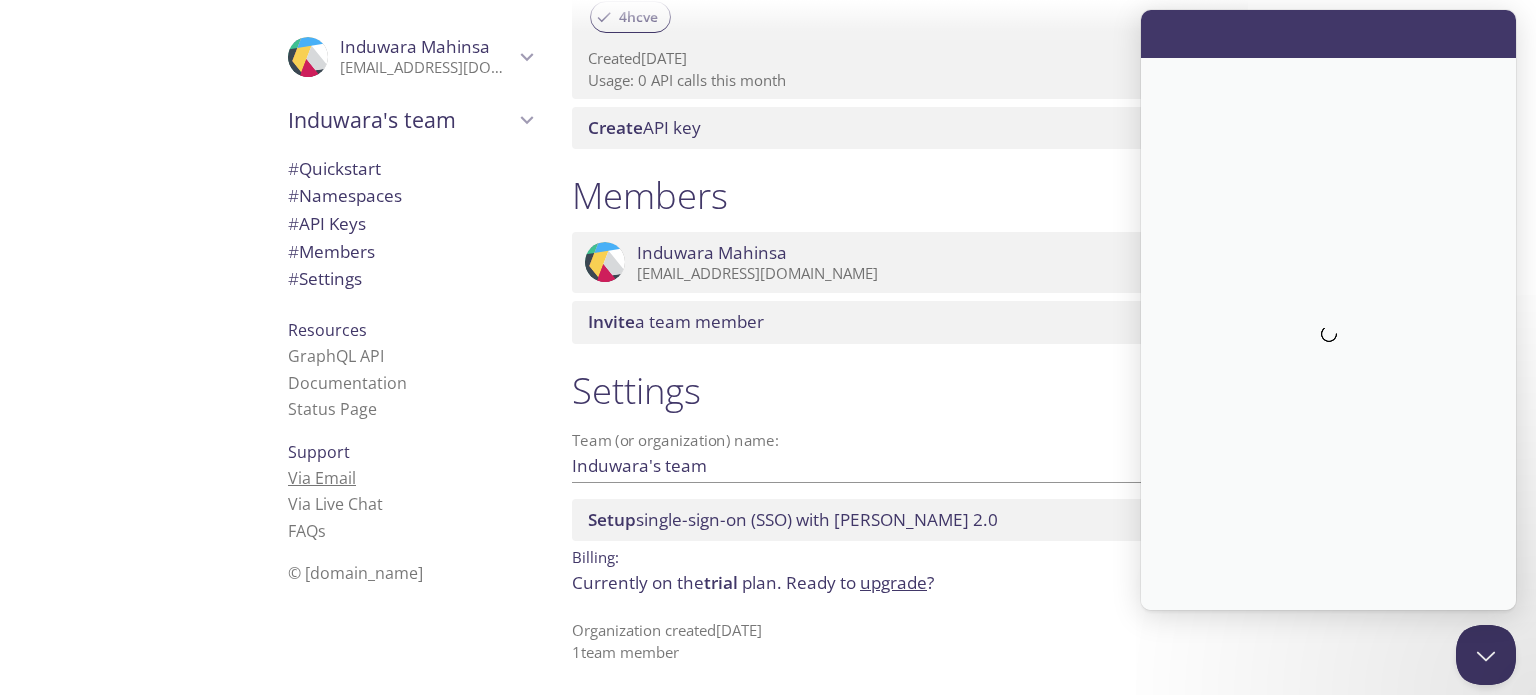 scroll, scrollTop: 0, scrollLeft: 0, axis: both 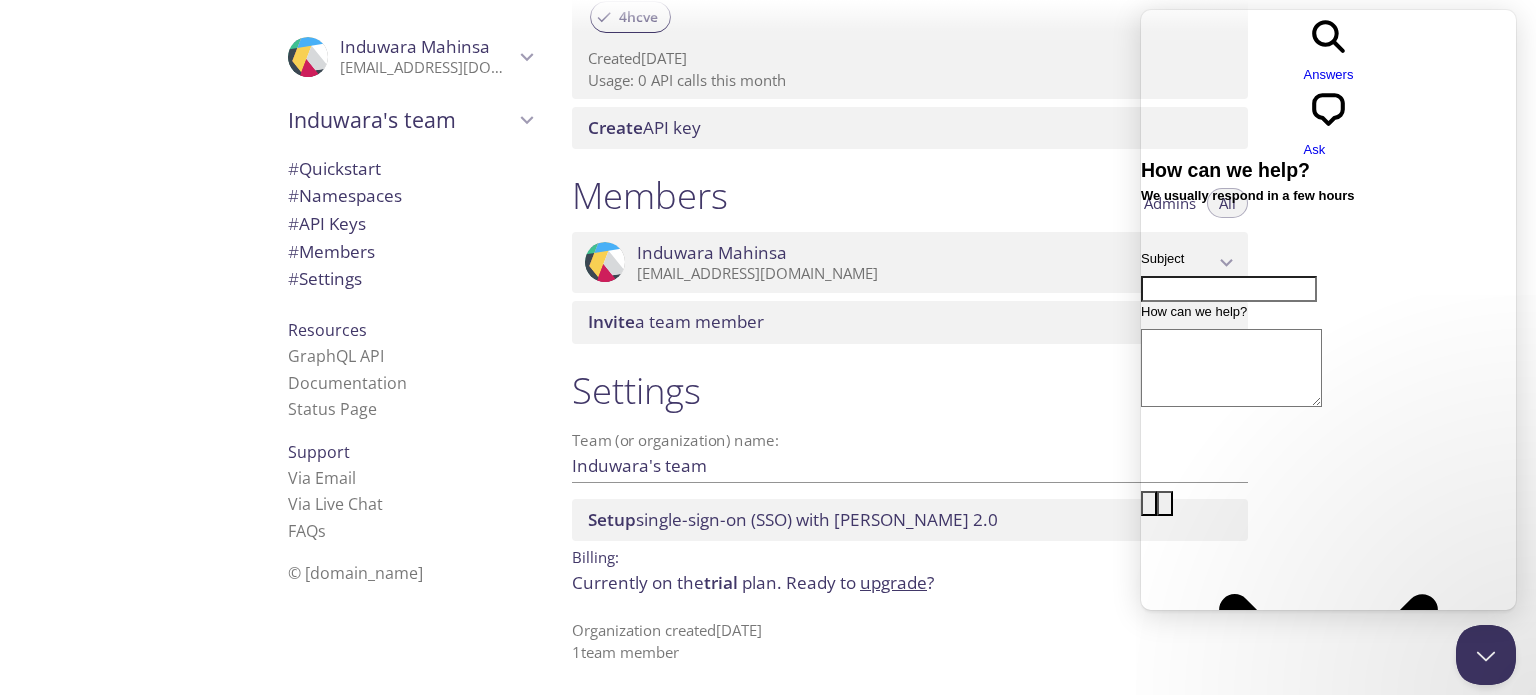 click on "search-medium Answers chat-square Ask" at bounding box center [1328, 85] 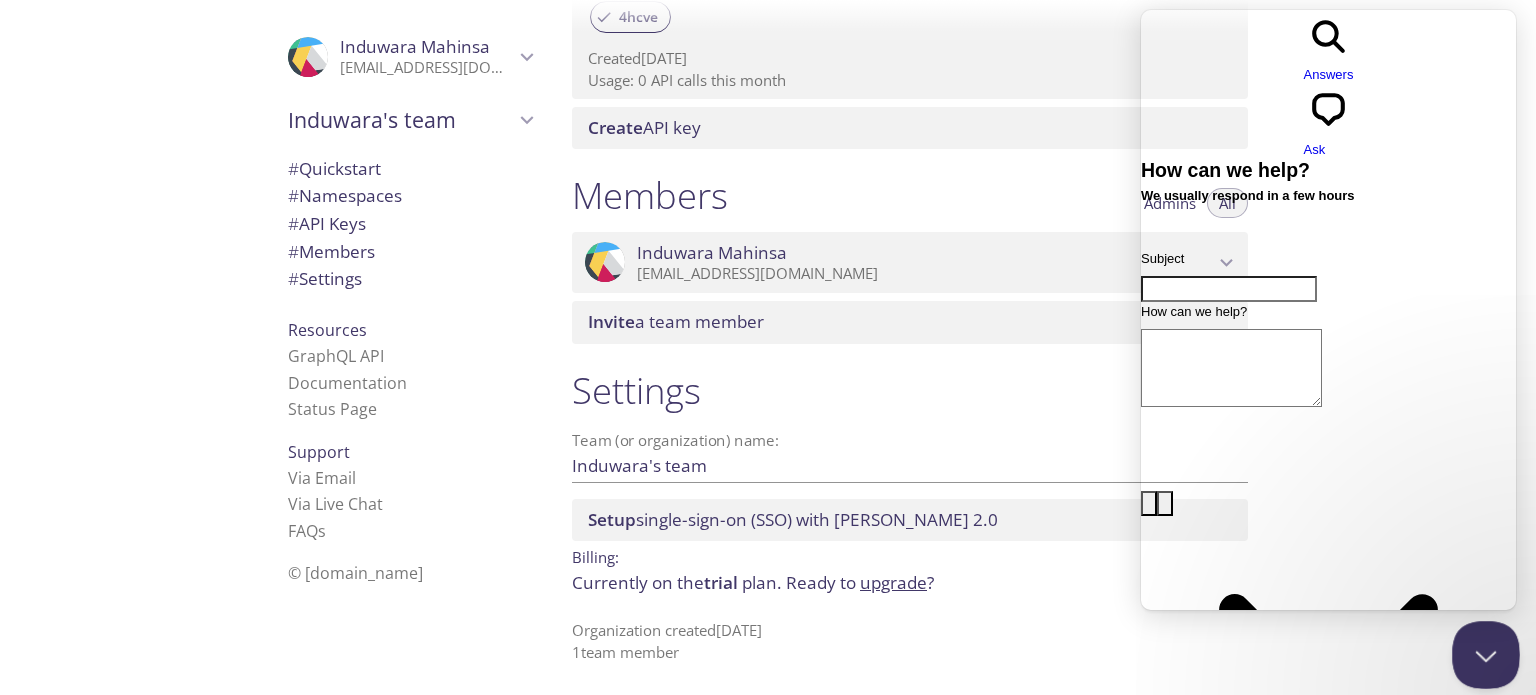 click at bounding box center (1482, 651) 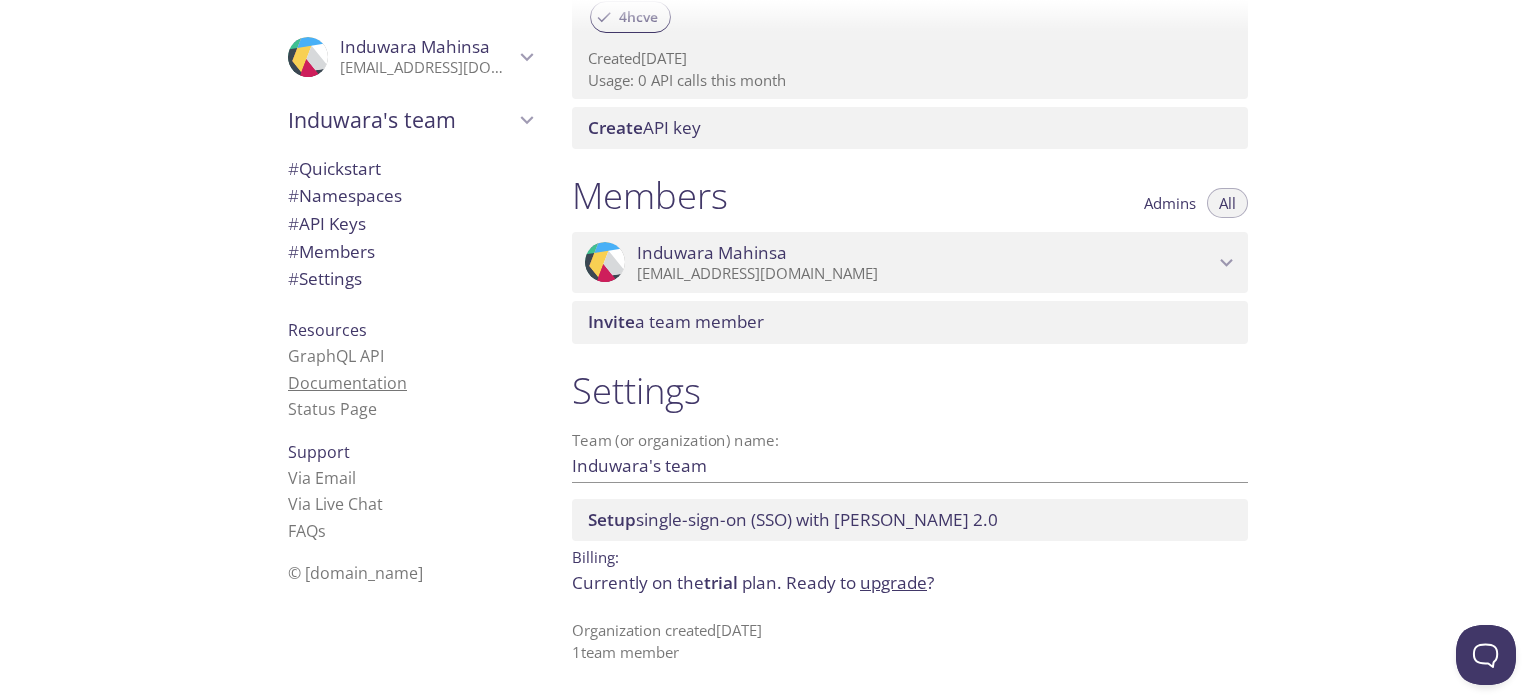 click on "Documentation" at bounding box center (347, 383) 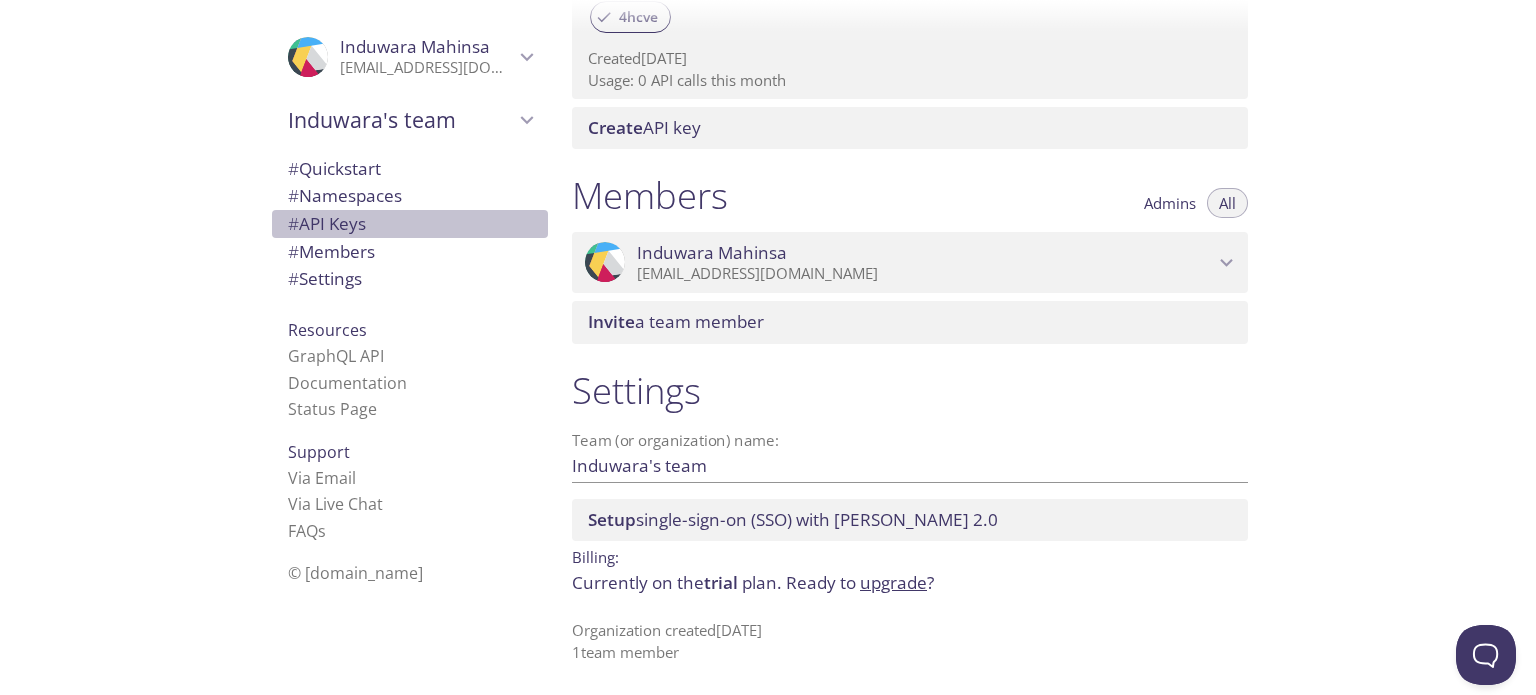 click on "#  API Keys" at bounding box center [327, 223] 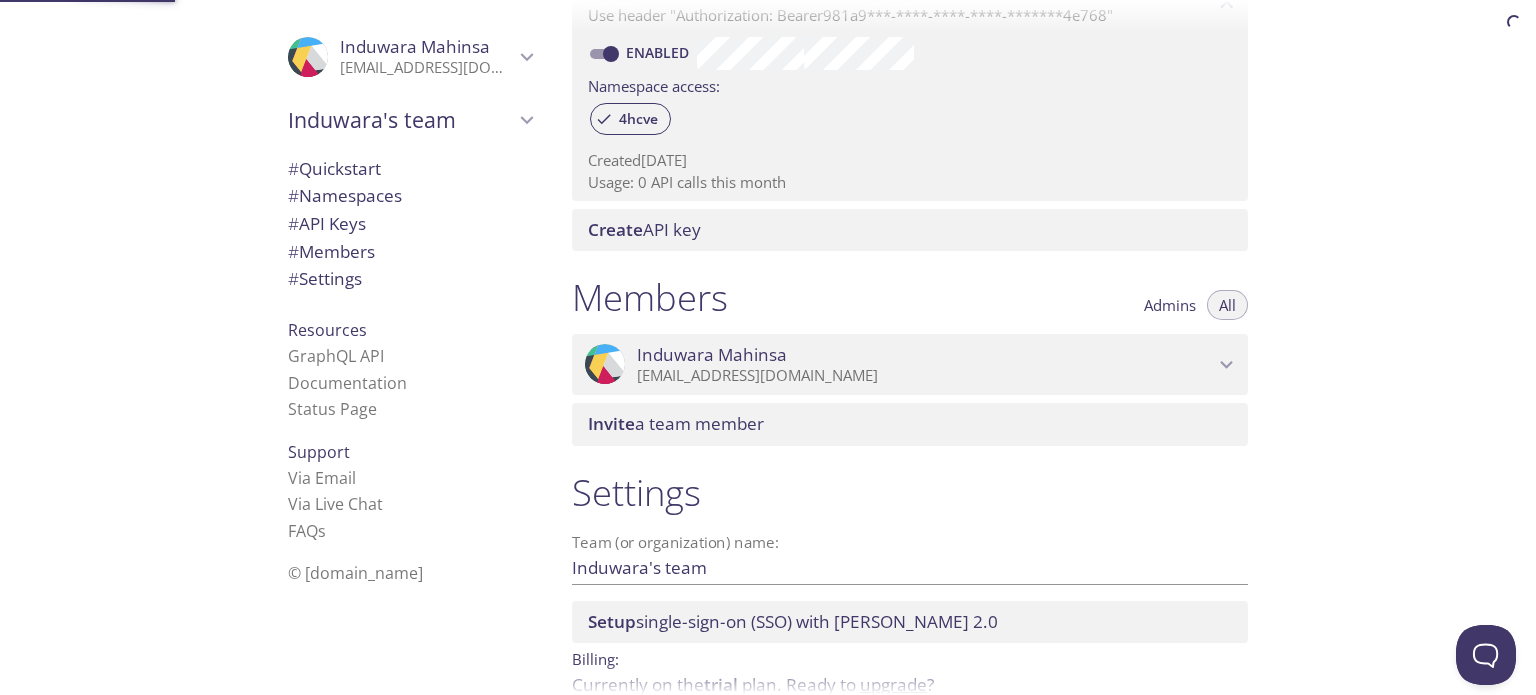scroll, scrollTop: 540, scrollLeft: 0, axis: vertical 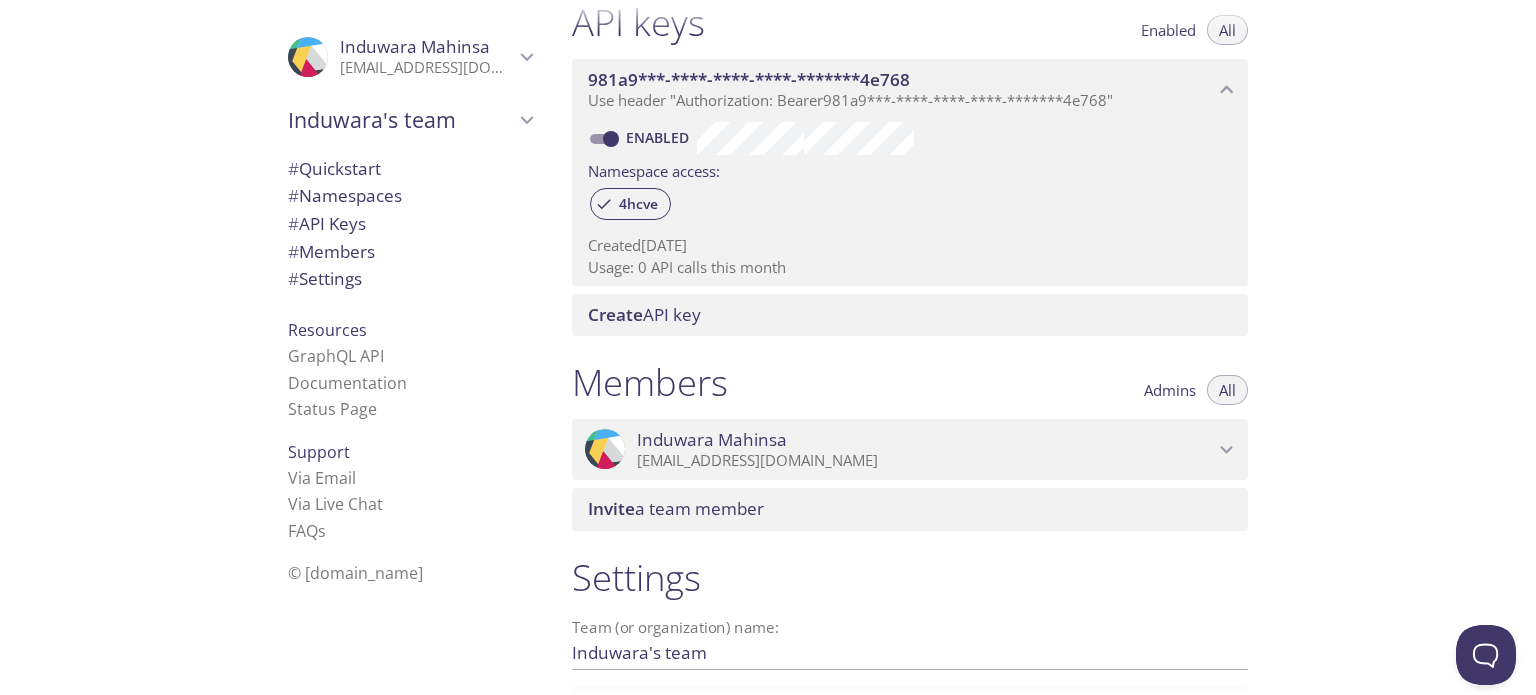 click on "Enabled" at bounding box center [611, 139] 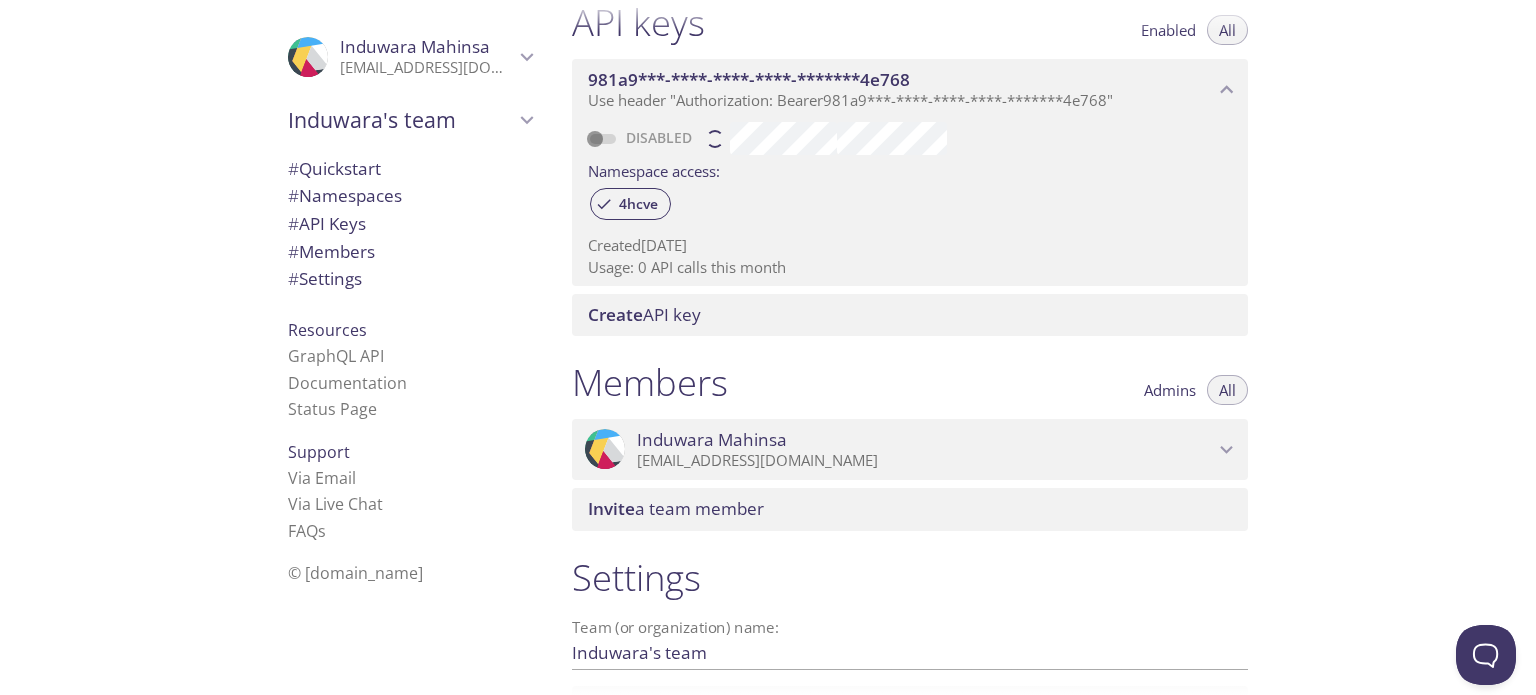 click at bounding box center (603, 139) 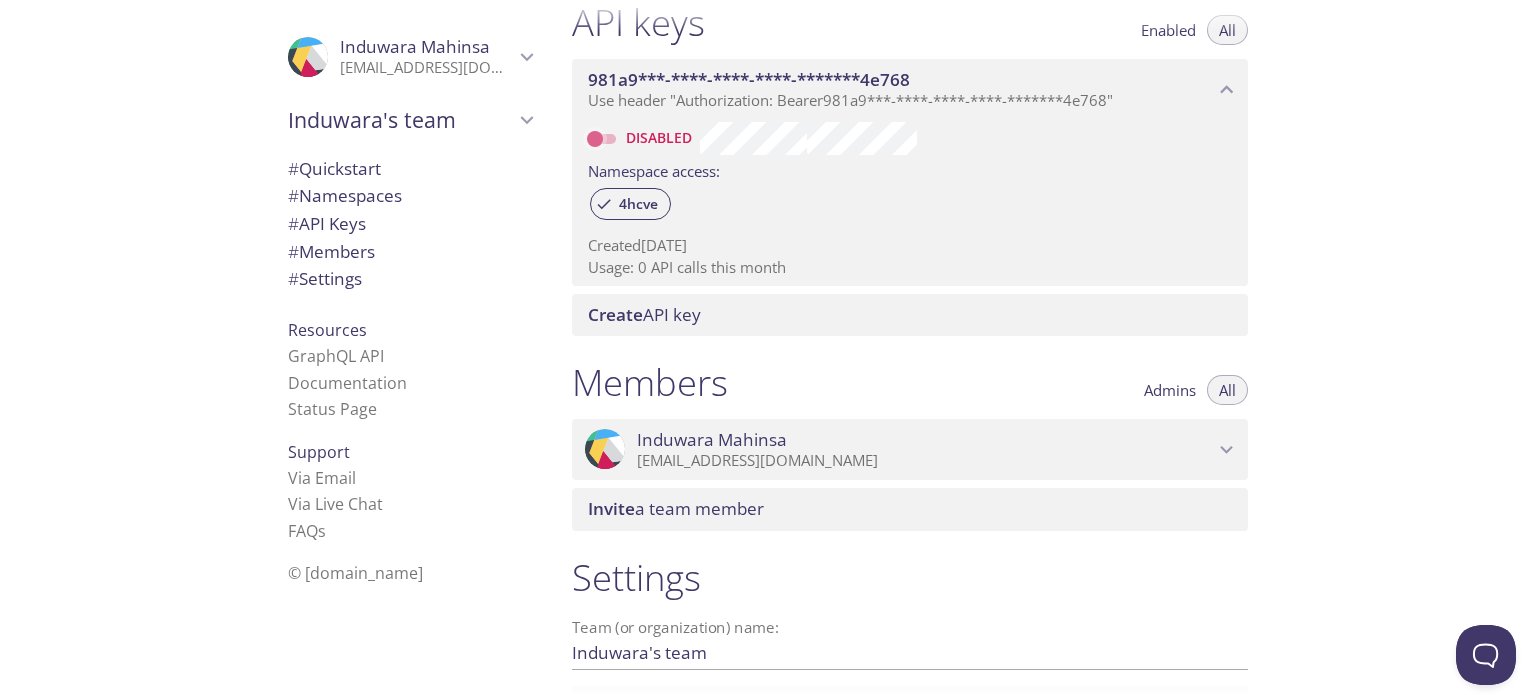 click on "Disabled" at bounding box center (595, 139) 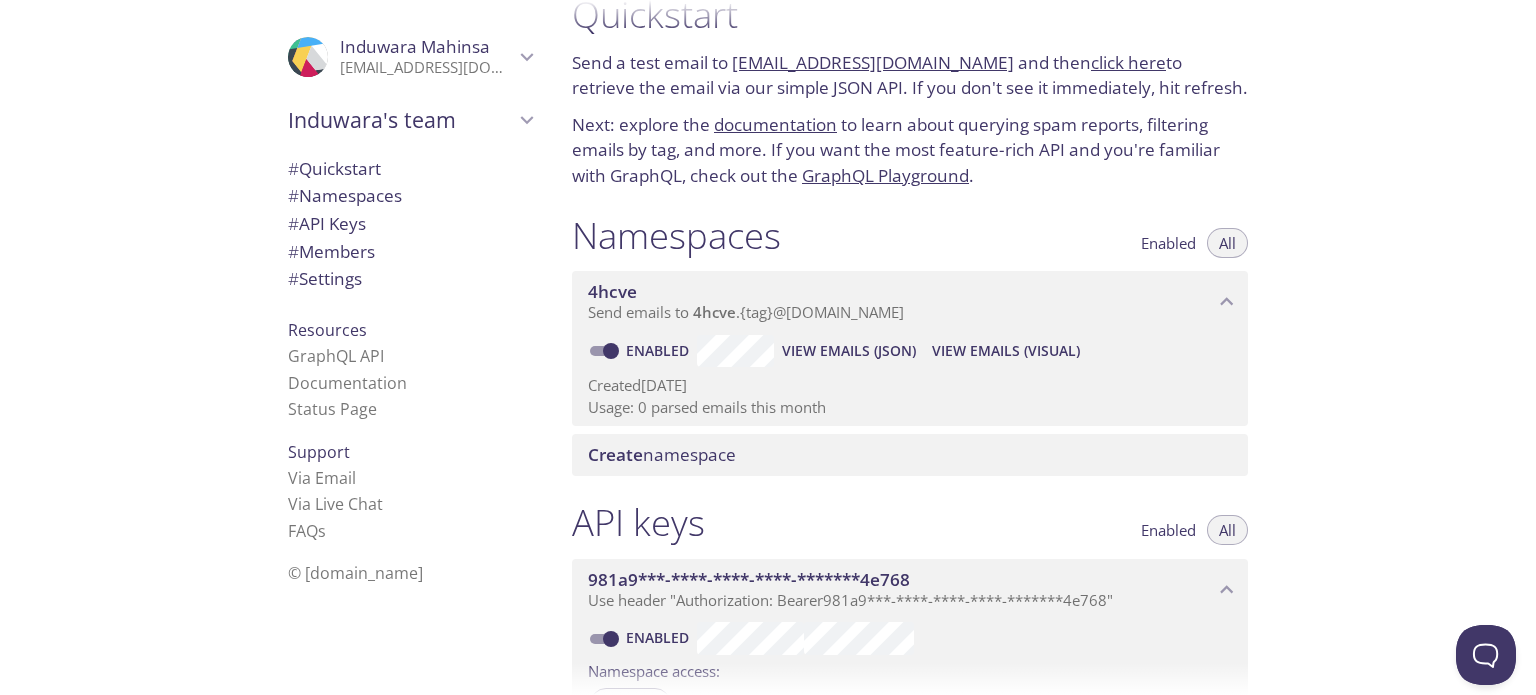 scroll, scrollTop: 0, scrollLeft: 0, axis: both 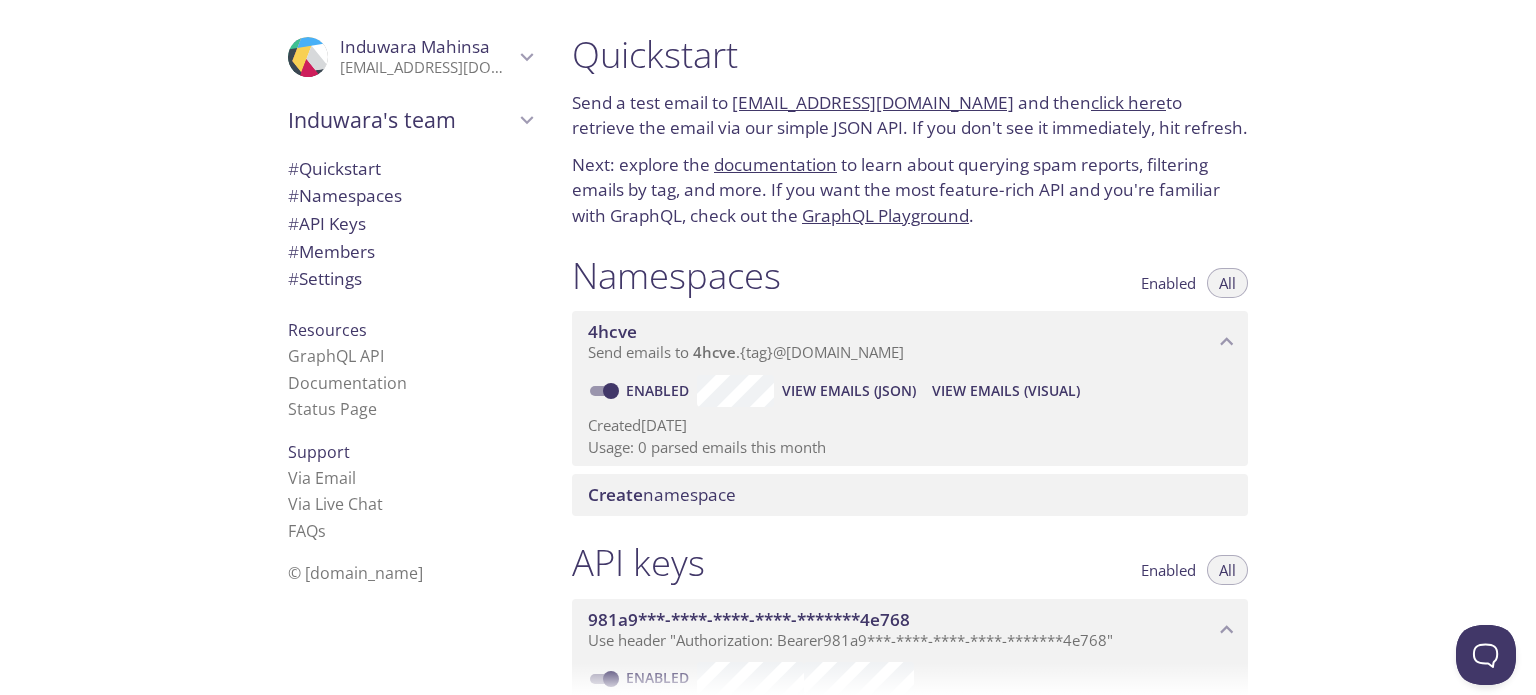 click on "View Emails (Visual)" at bounding box center [1006, 391] 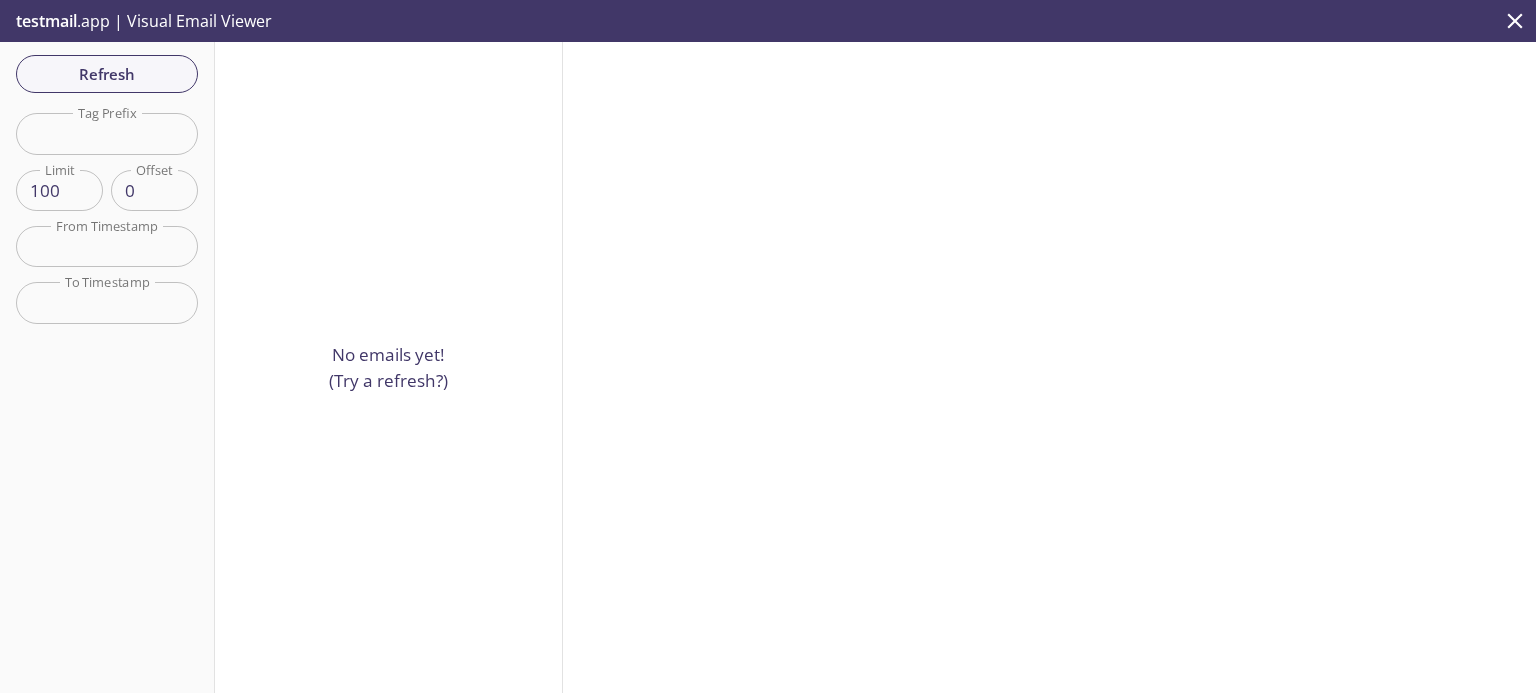 click at bounding box center (107, 133) 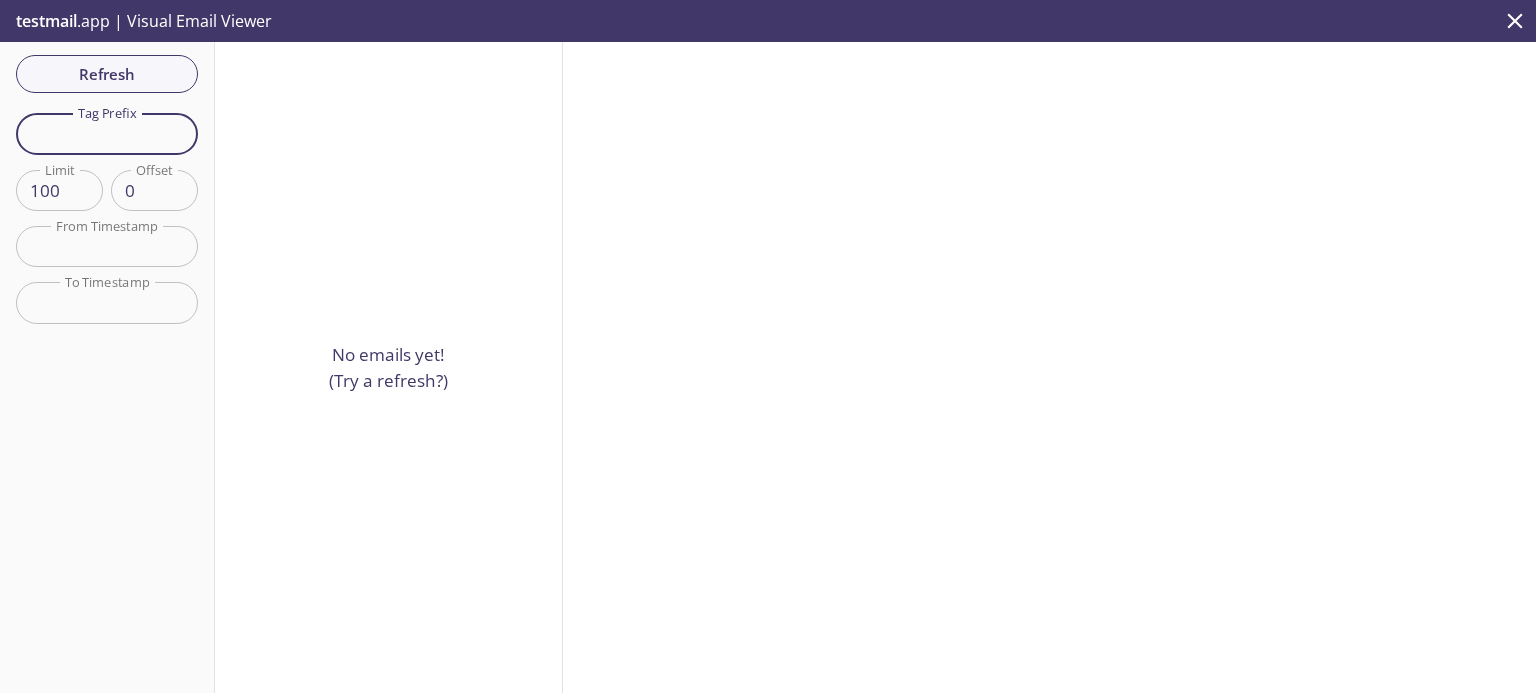 click at bounding box center [107, 246] 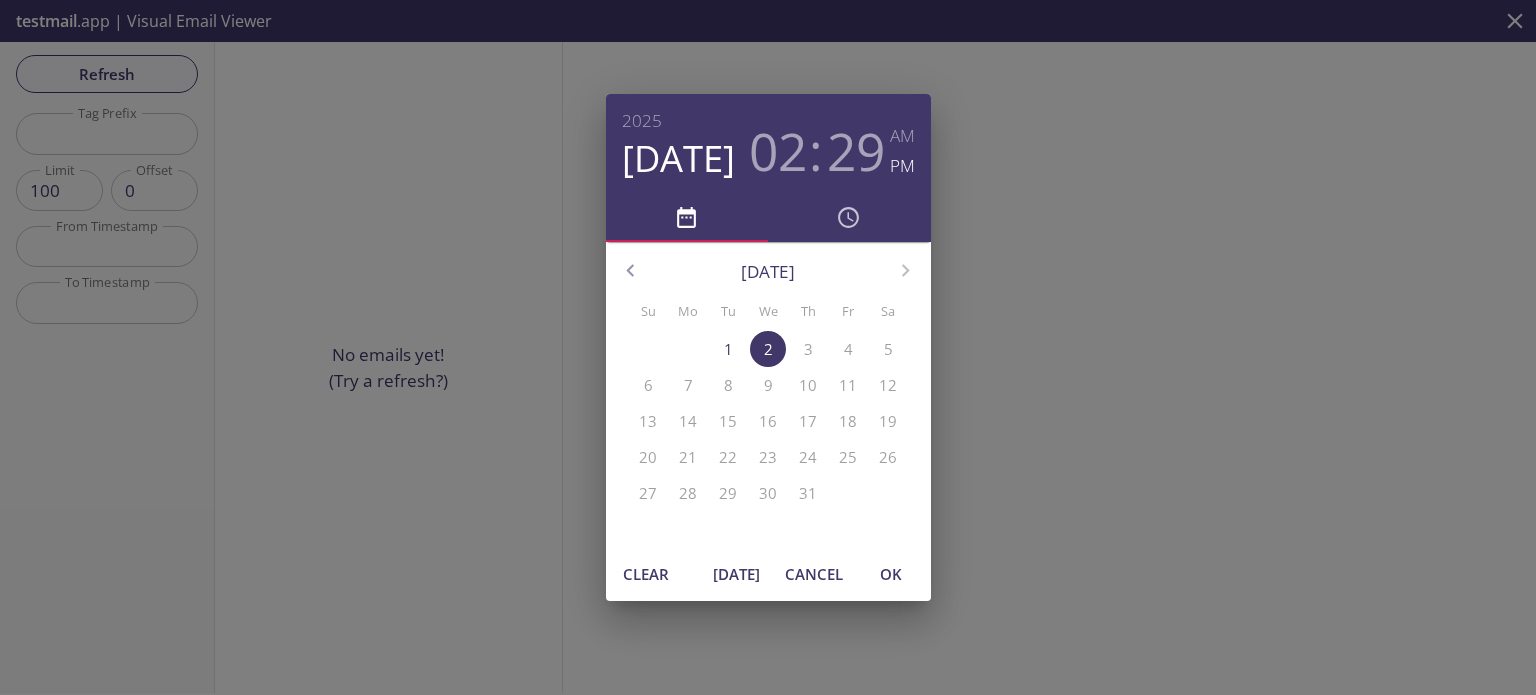 click on "Cancel" at bounding box center [814, 574] 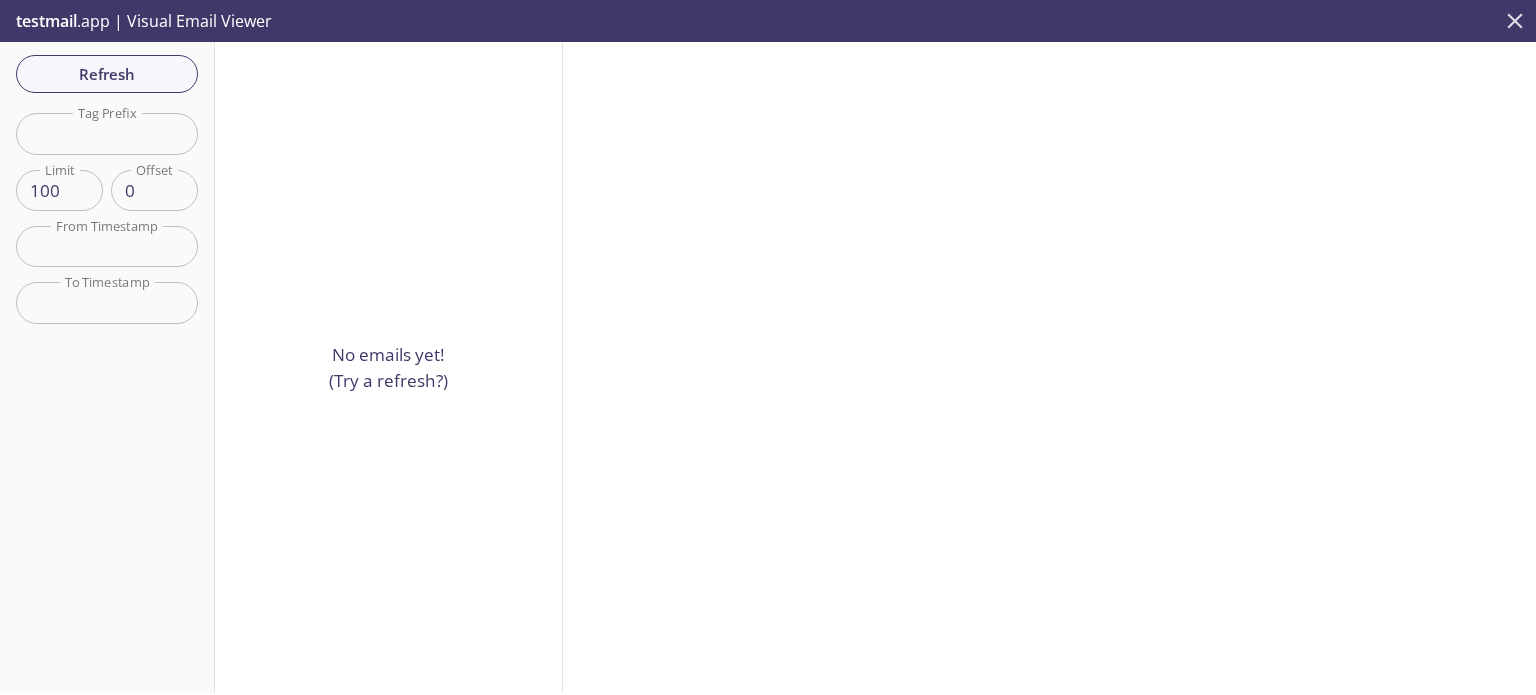 click 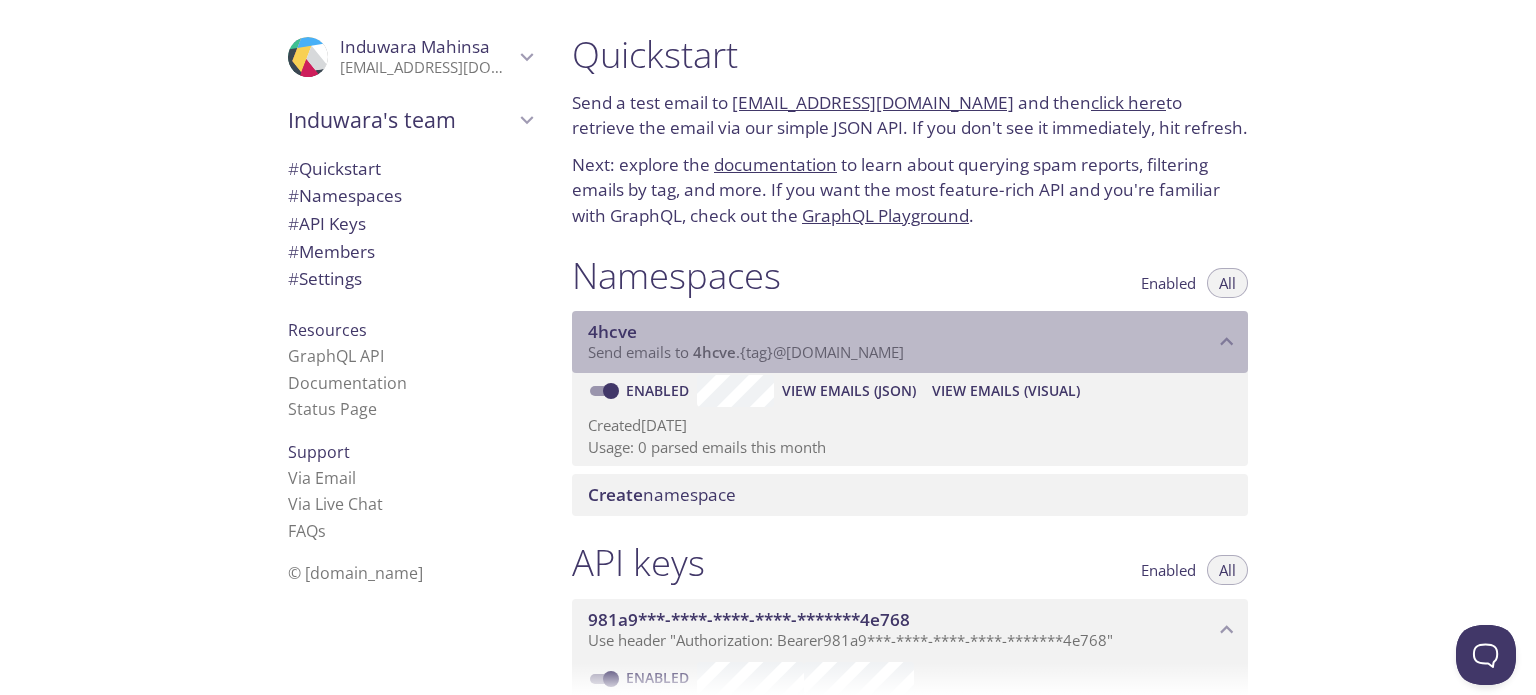 click on "Send emails to   4hcve . {tag} @[DOMAIN_NAME]" at bounding box center [746, 352] 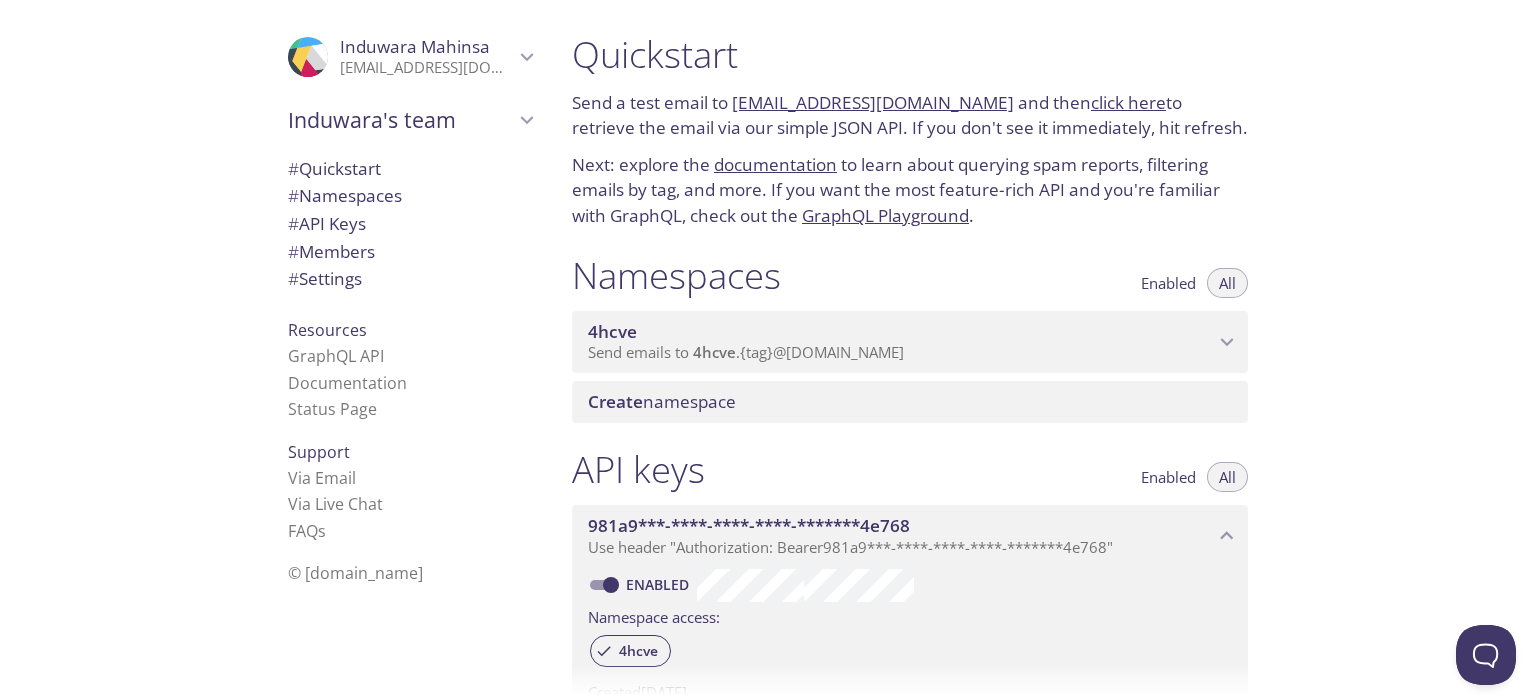 click on "Send emails to   4hcve . {tag} @[DOMAIN_NAME]" at bounding box center [746, 352] 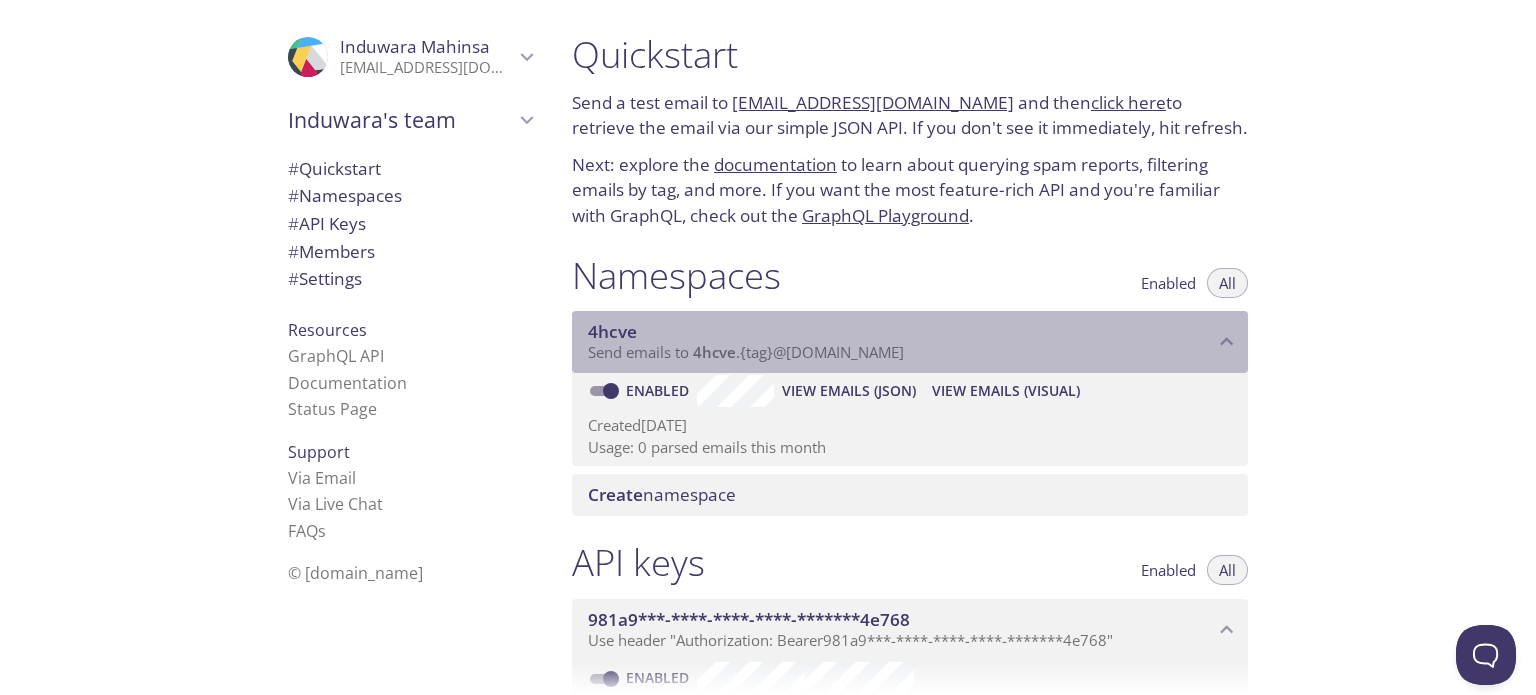click on "Send emails to   4hcve . {tag} @[DOMAIN_NAME]" at bounding box center [746, 352] 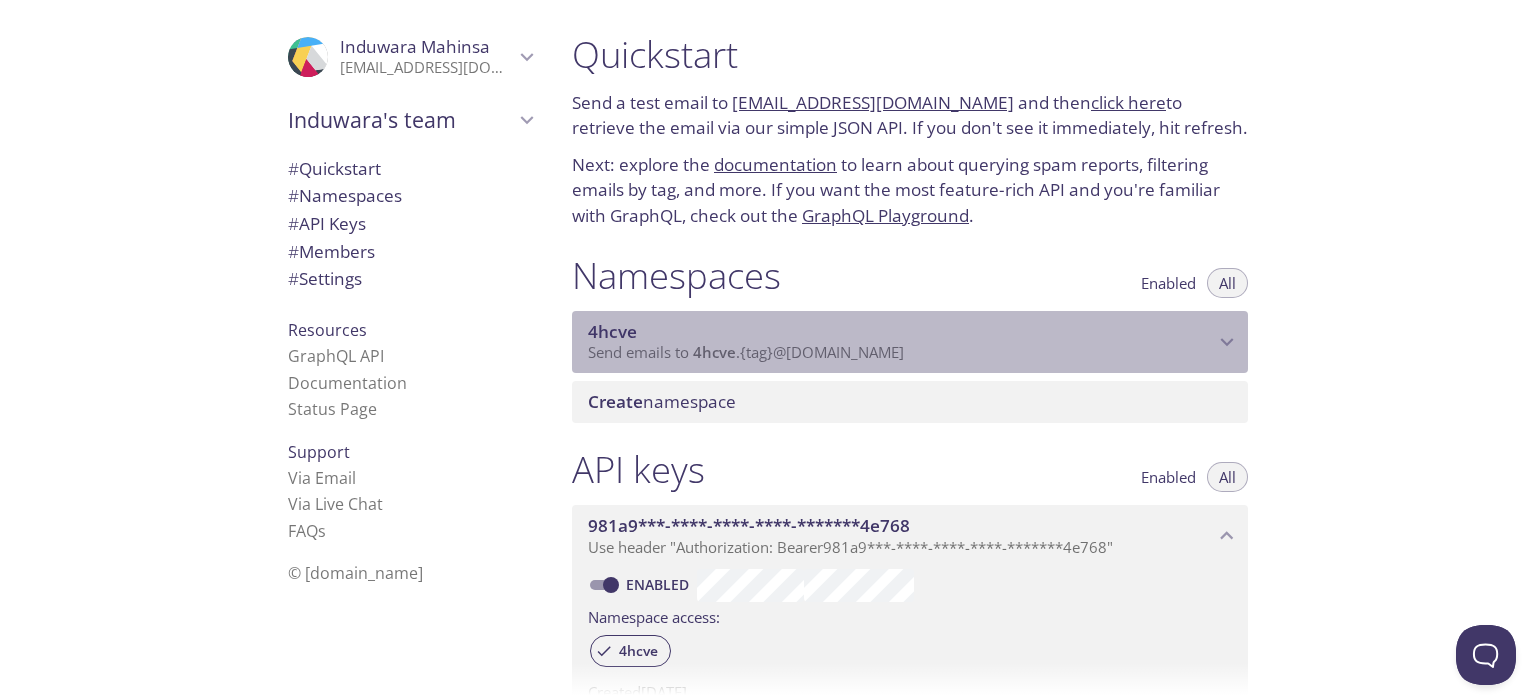 click on "Send emails to   4hcve . {tag} @[DOMAIN_NAME]" at bounding box center (746, 352) 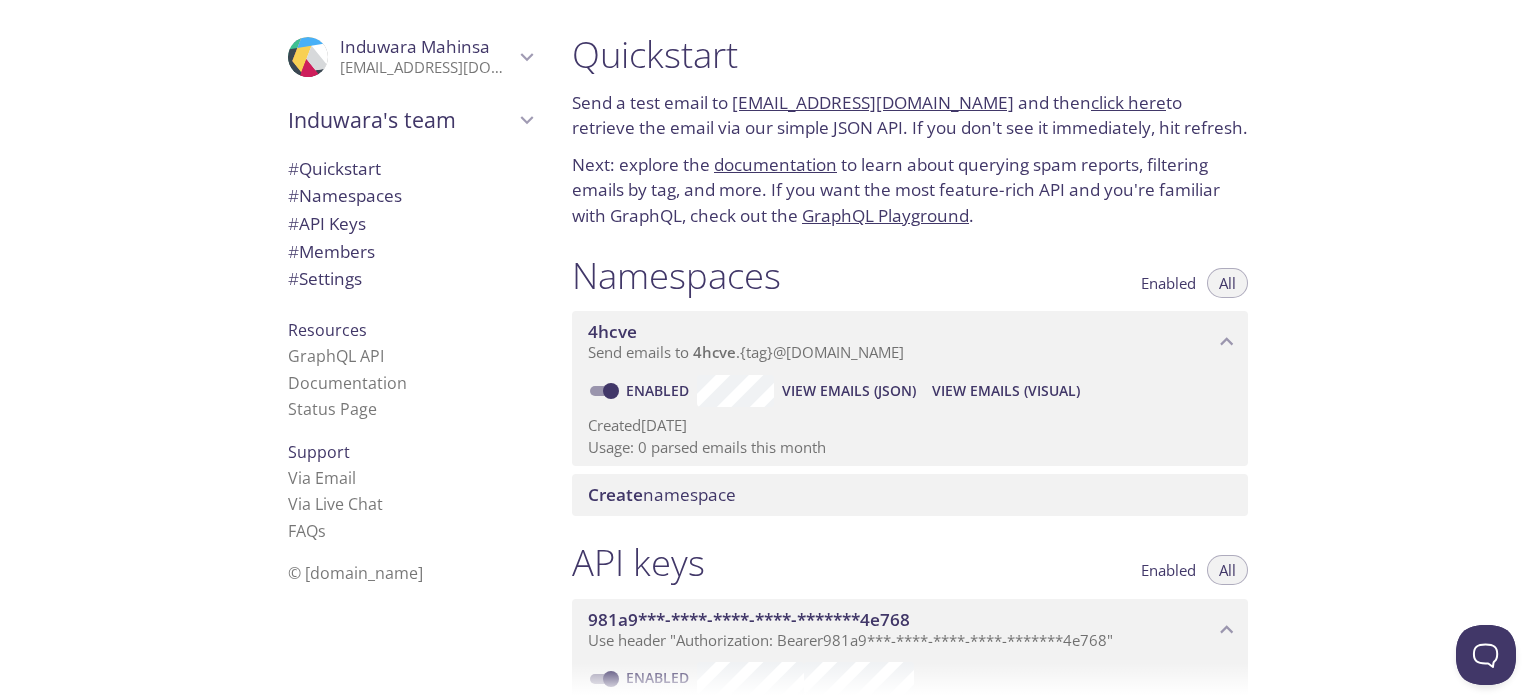 click on "Enabled" at bounding box center (1168, 283) 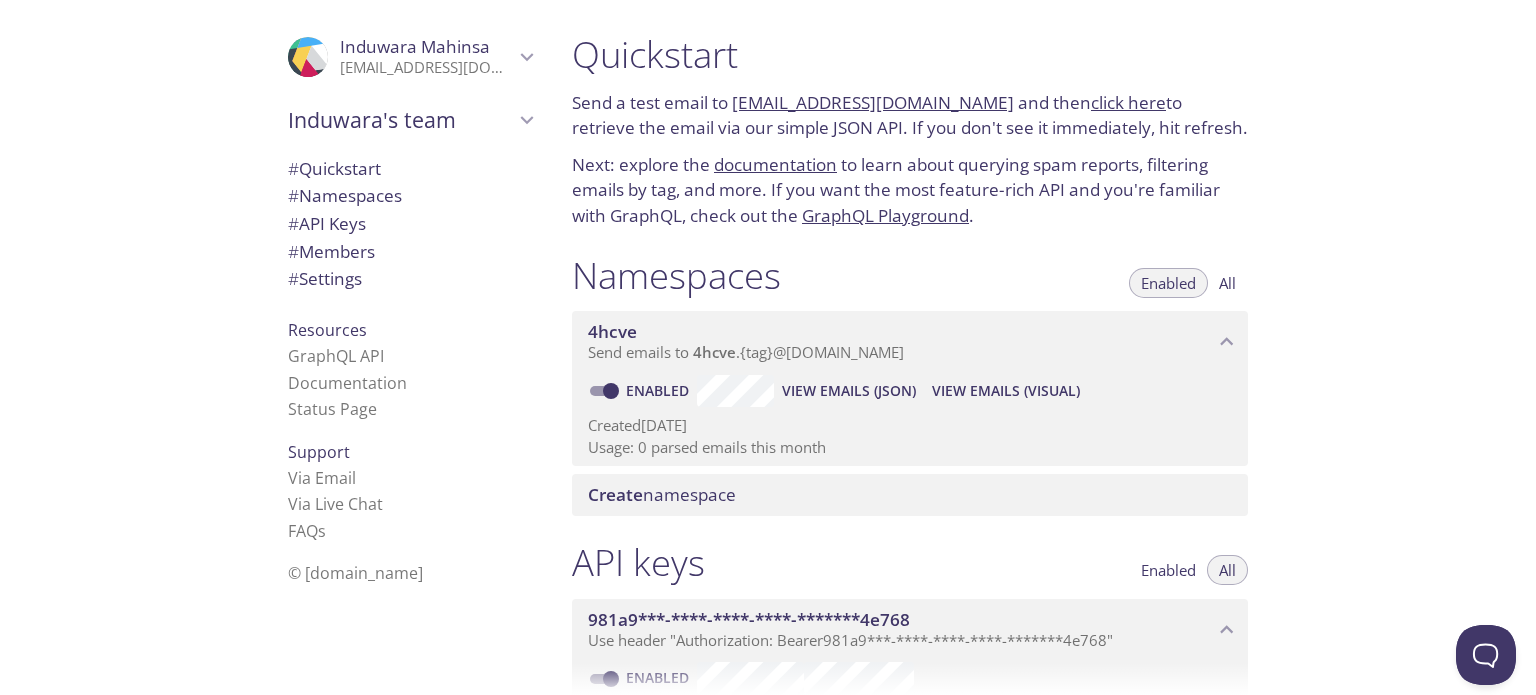 click on "All" at bounding box center [1227, 283] 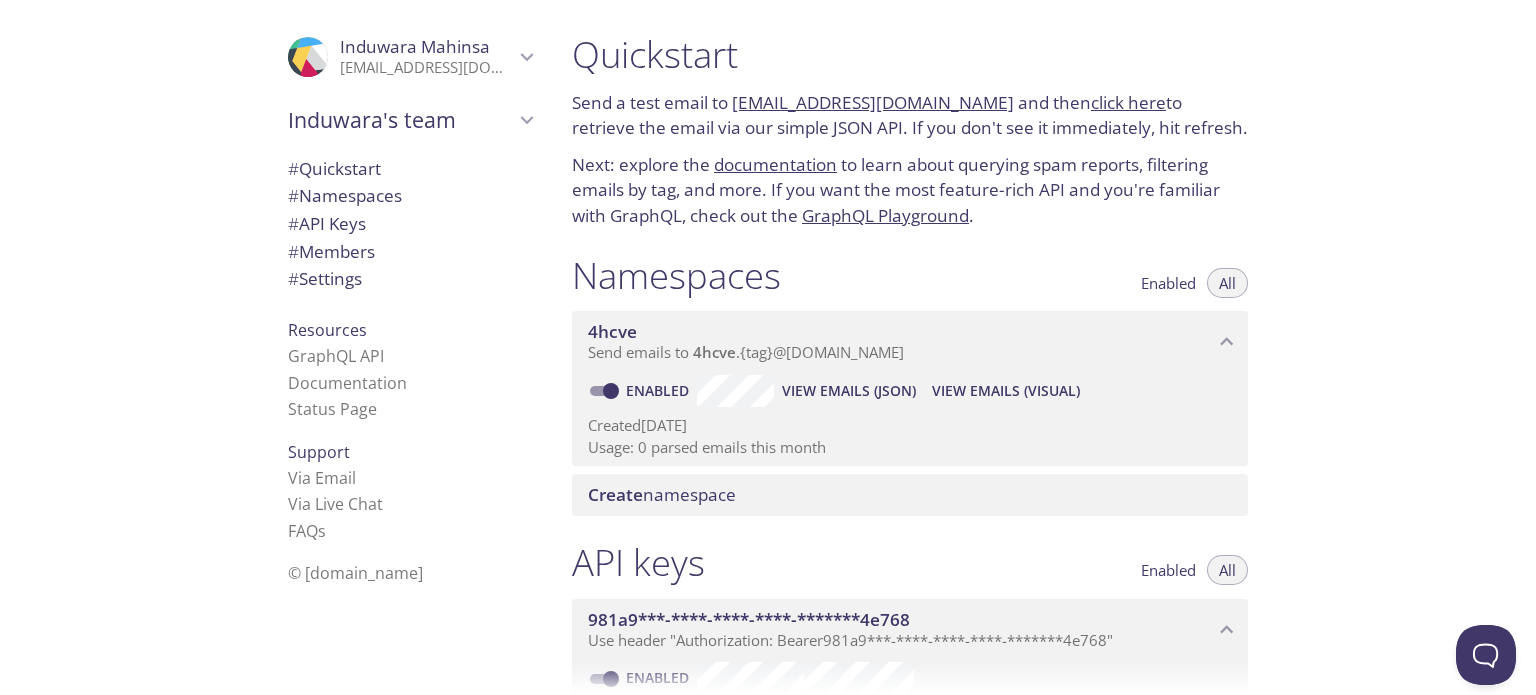 click on "Induwara's team" at bounding box center (401, 120) 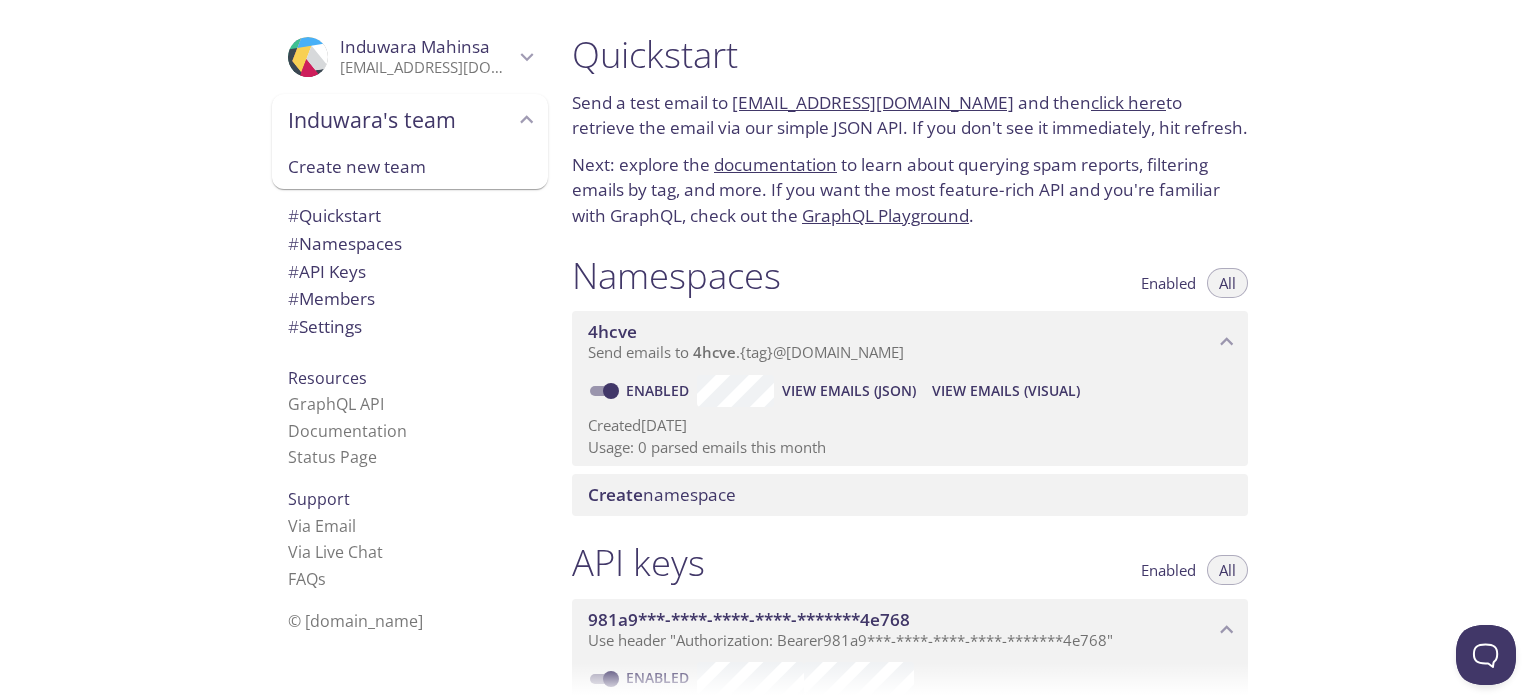 click on "[EMAIL_ADDRESS][DOMAIN_NAME]" at bounding box center (427, 68) 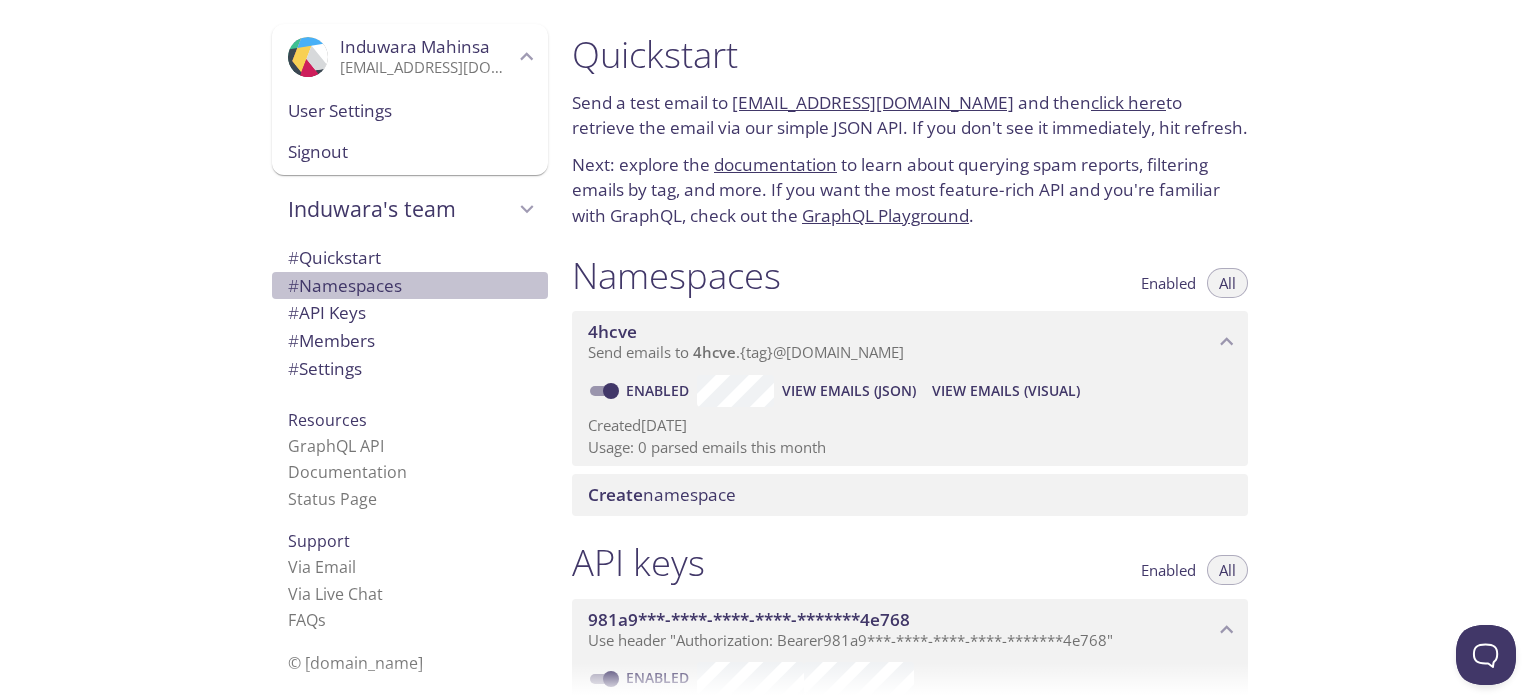 click on "#  Namespaces" at bounding box center (345, 285) 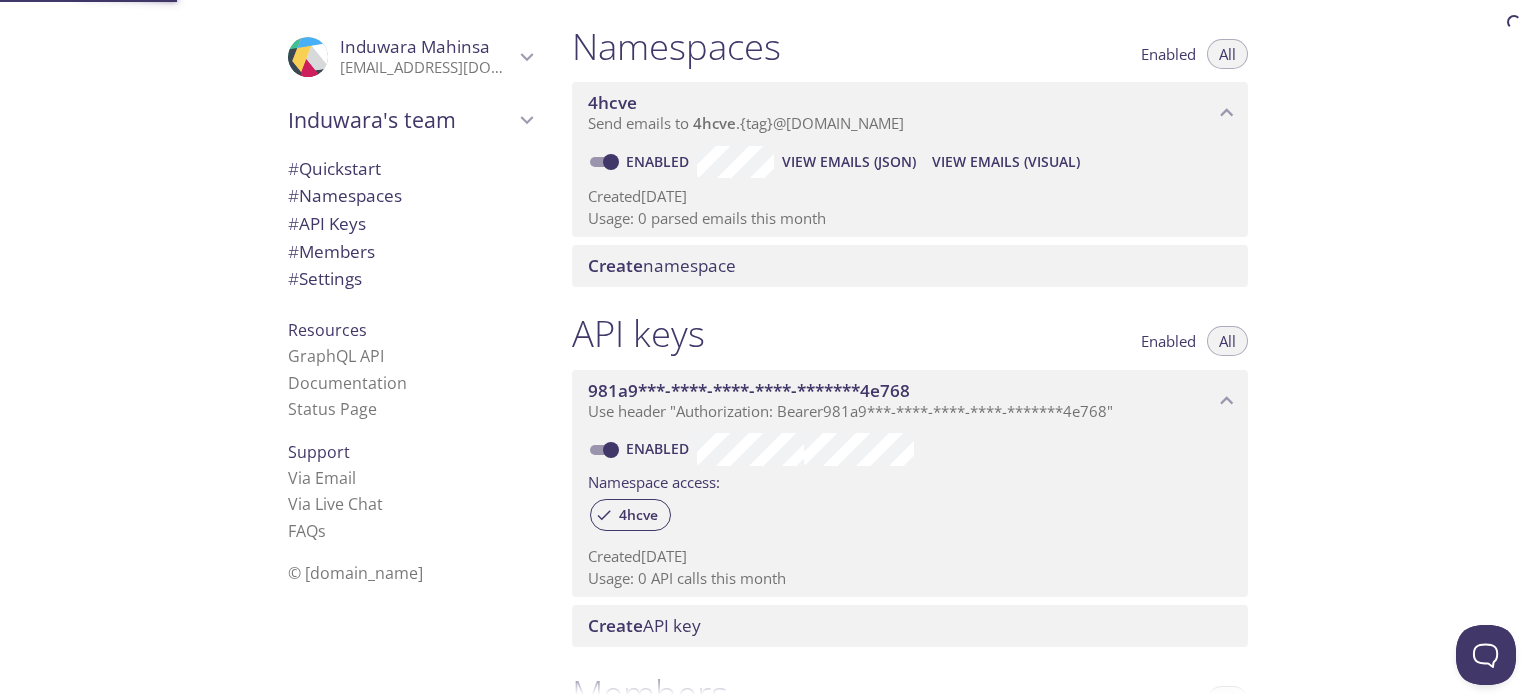 scroll, scrollTop: 252, scrollLeft: 0, axis: vertical 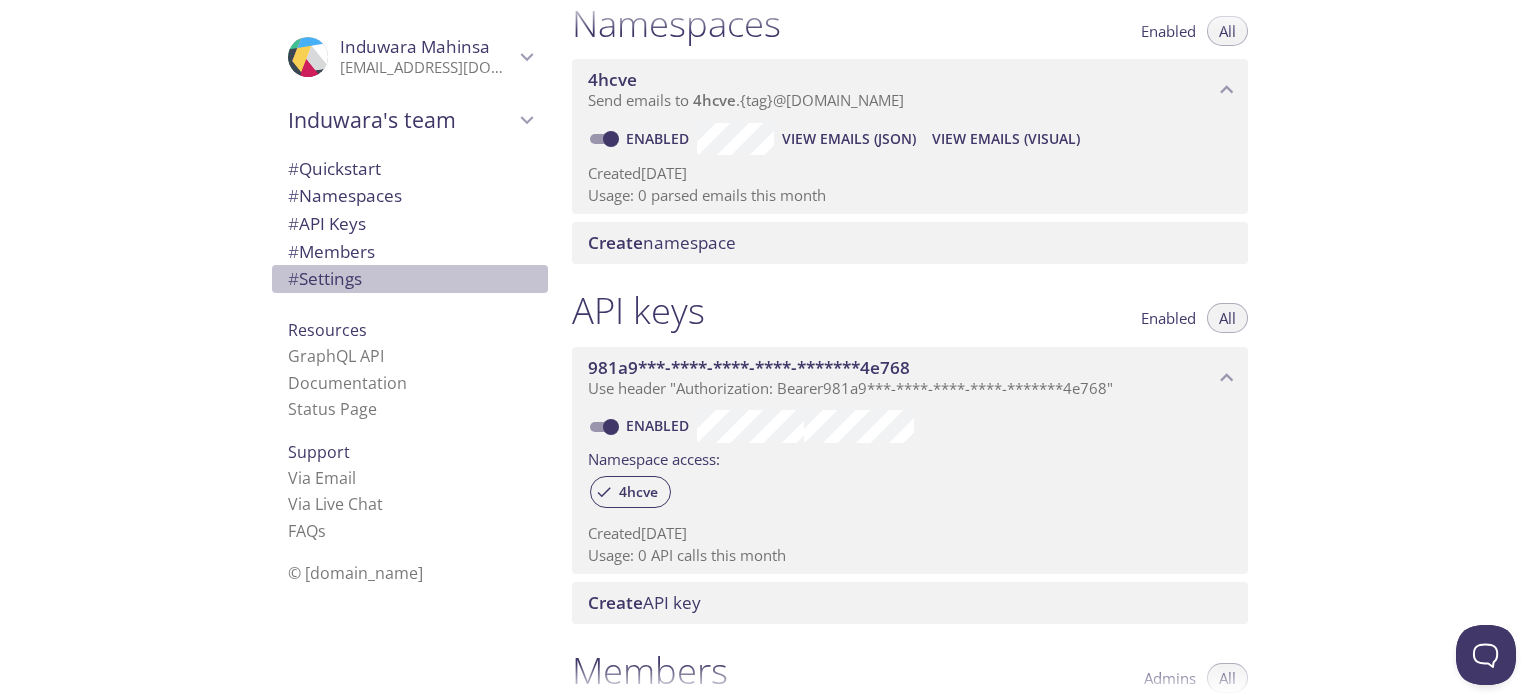 click on "#  Settings" at bounding box center (325, 278) 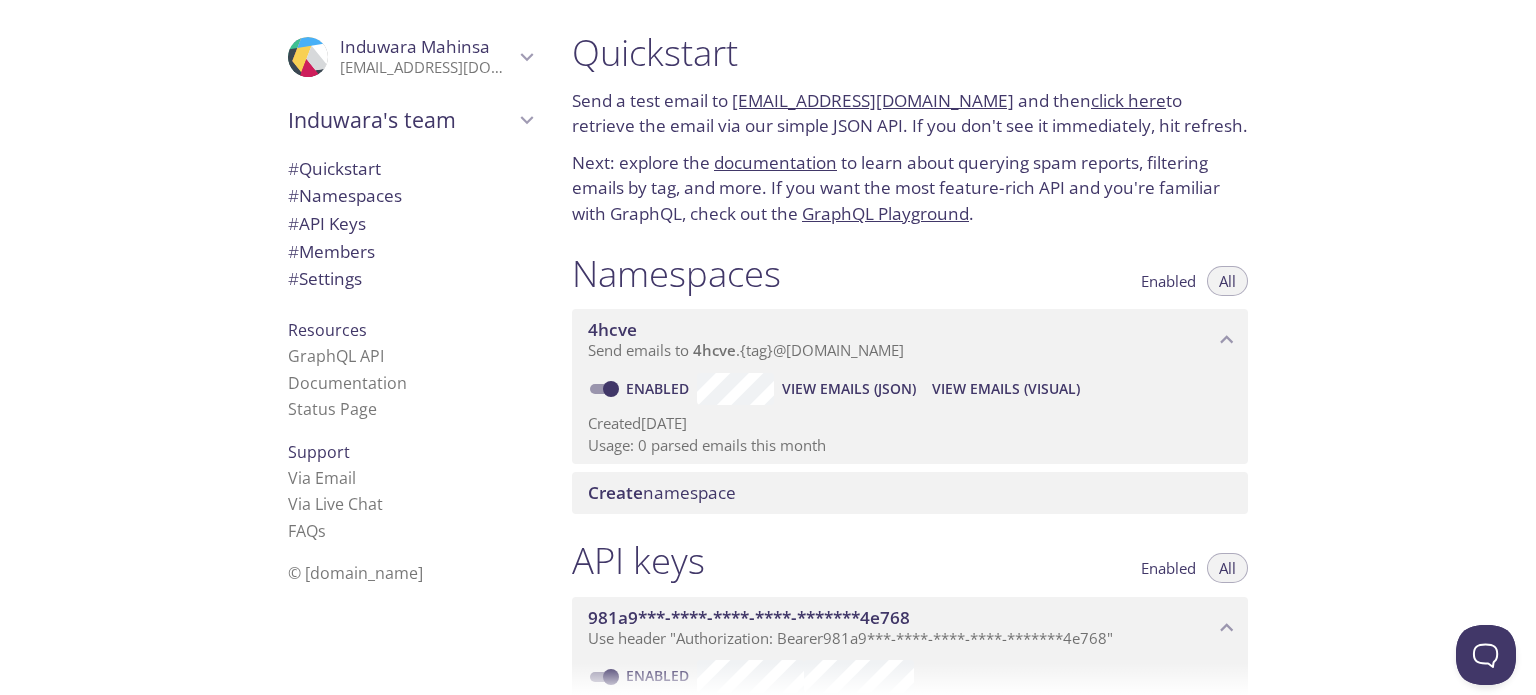 scroll, scrollTop: 0, scrollLeft: 0, axis: both 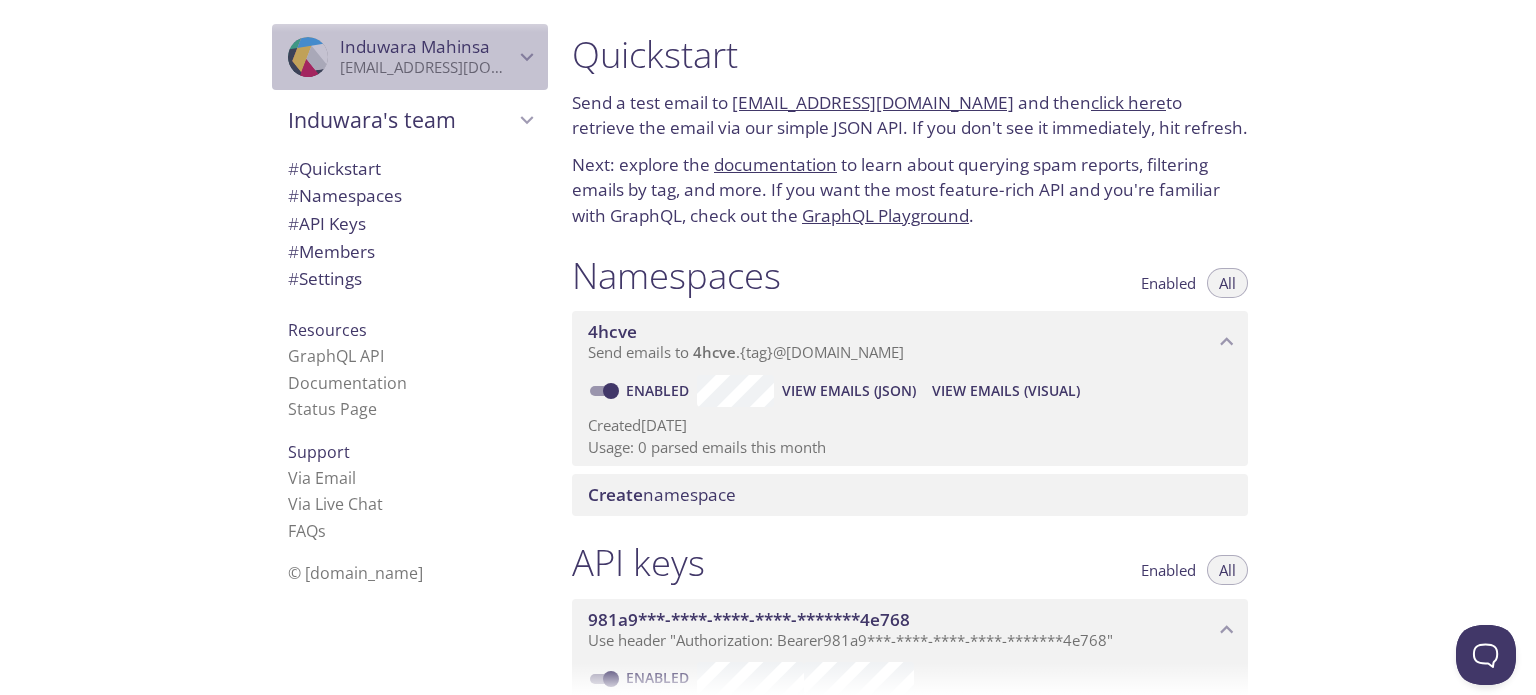click 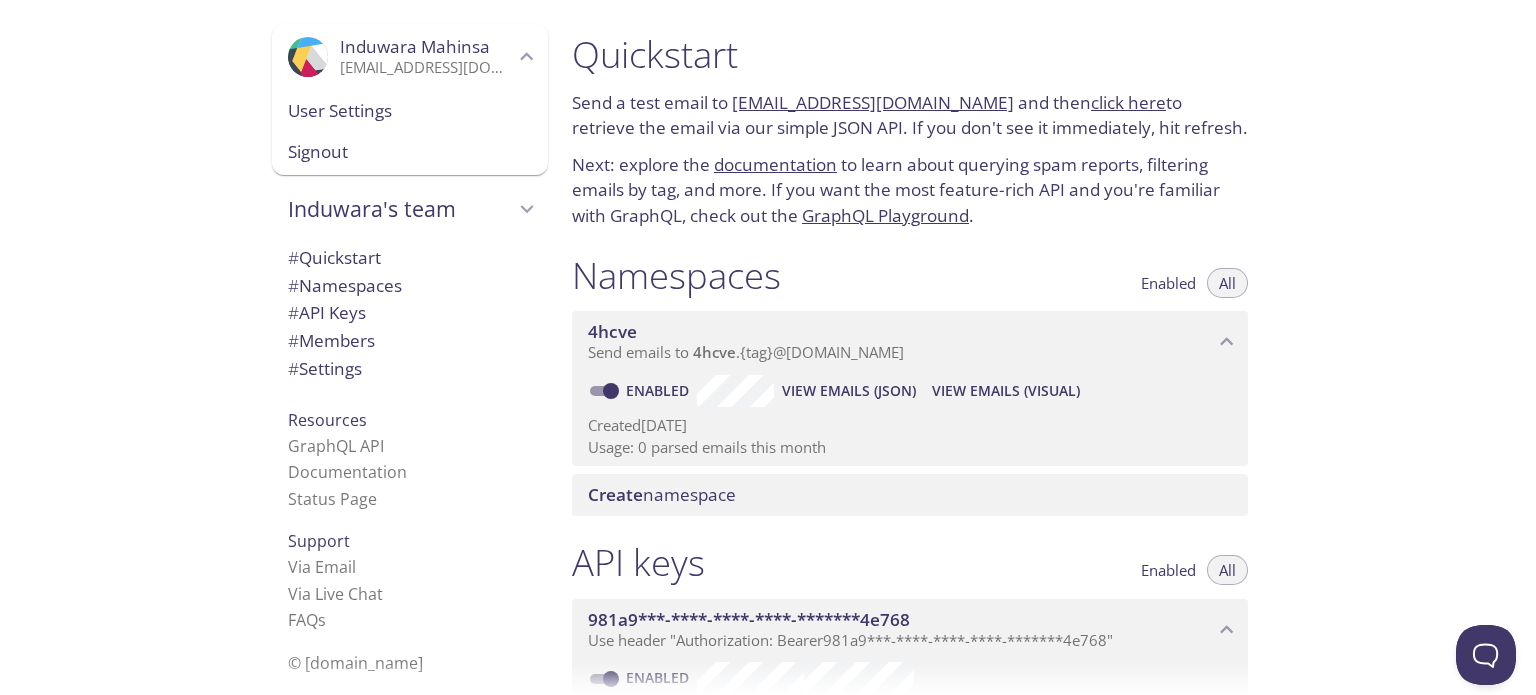 click on "User Settings" at bounding box center [410, 111] 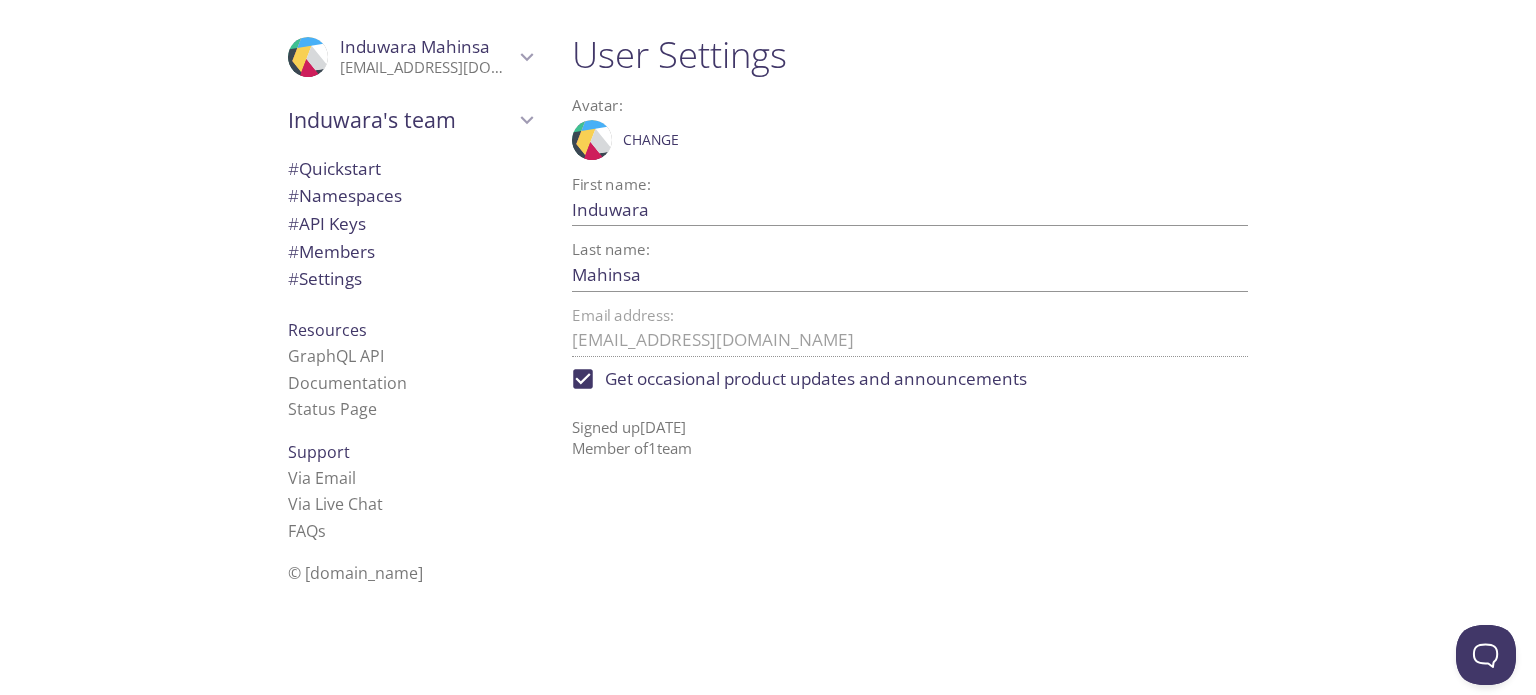 click on "Get occasional product updates and announcements" at bounding box center [583, 379] 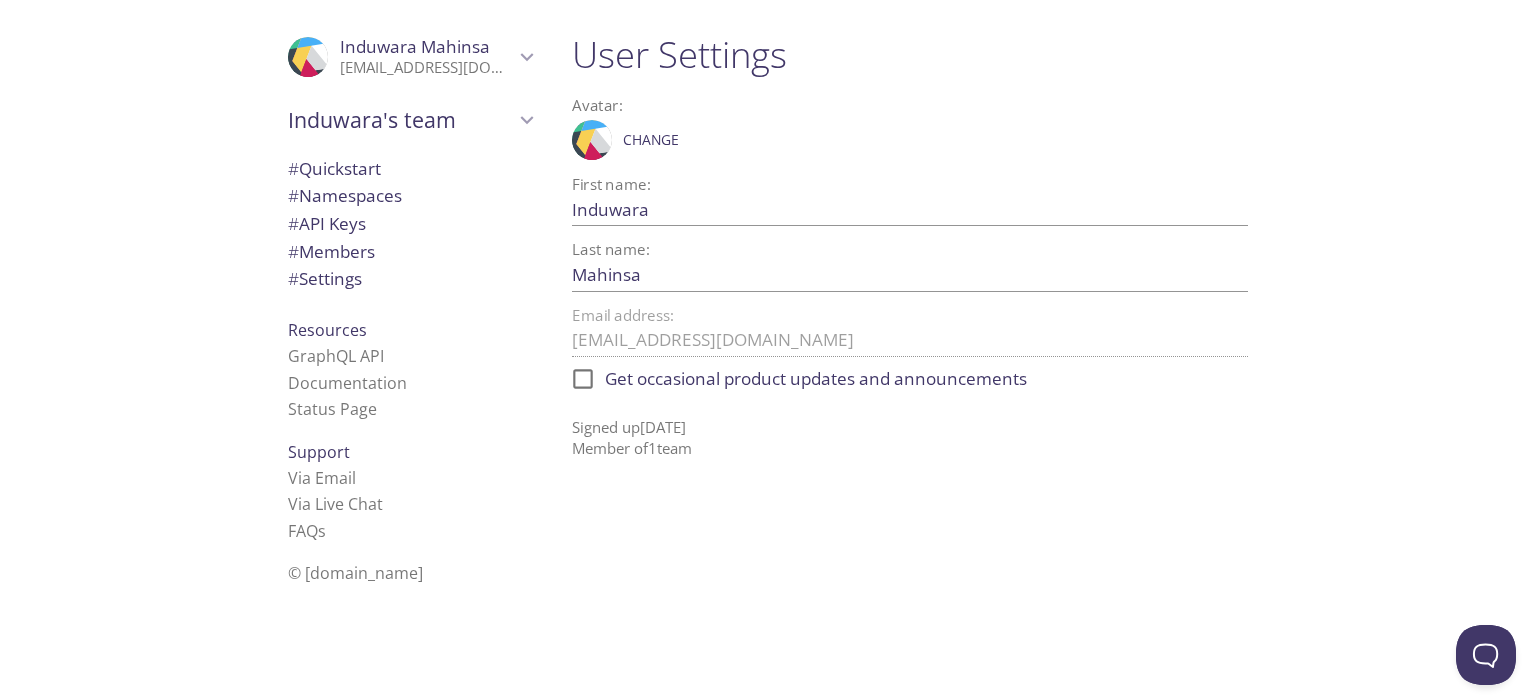 click 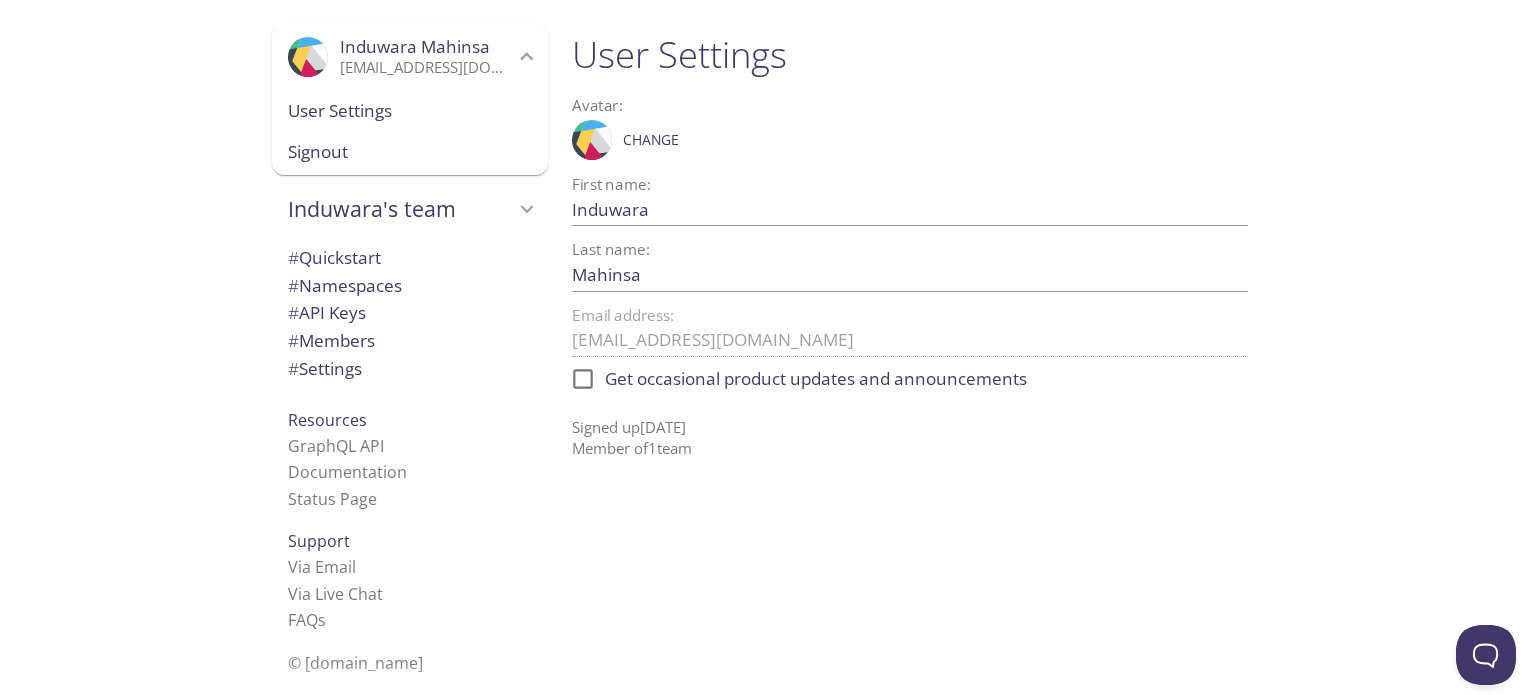 click 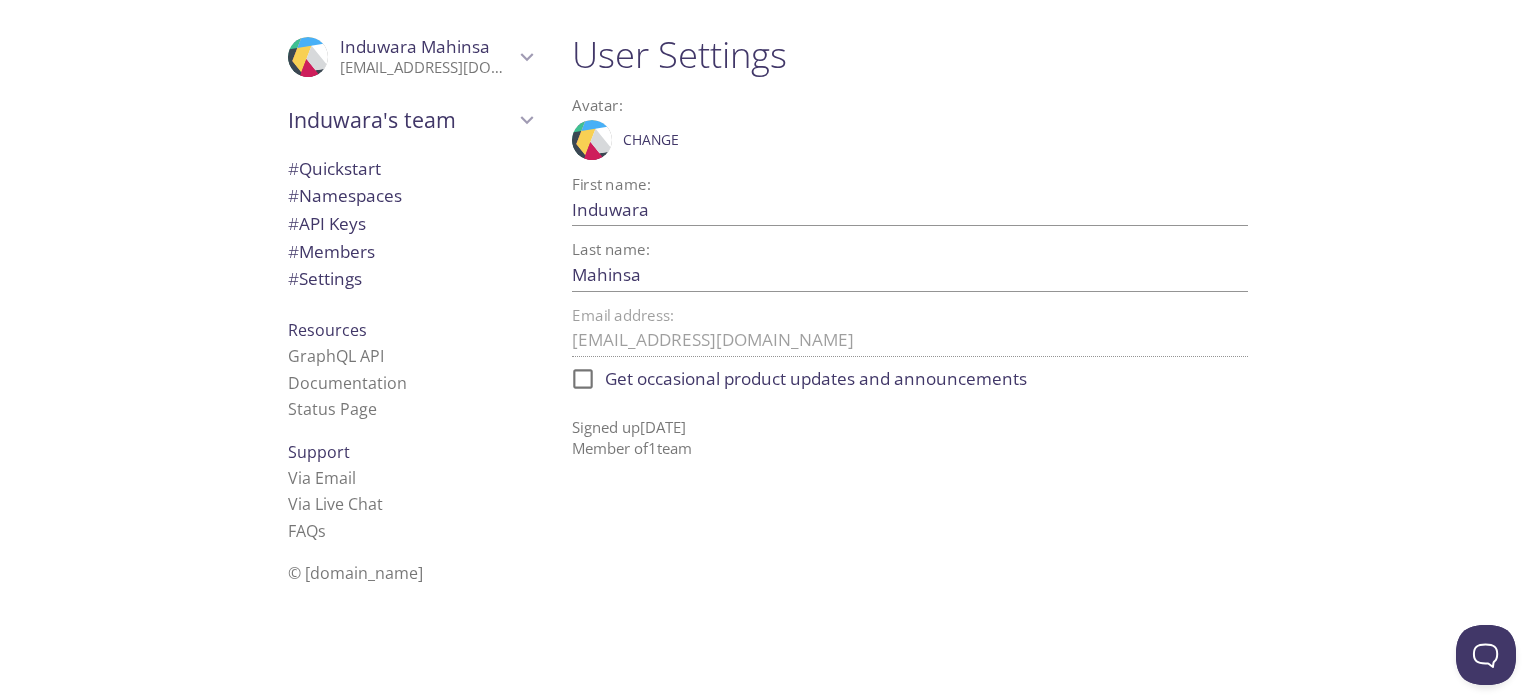 click on "#  API Keys" at bounding box center (327, 223) 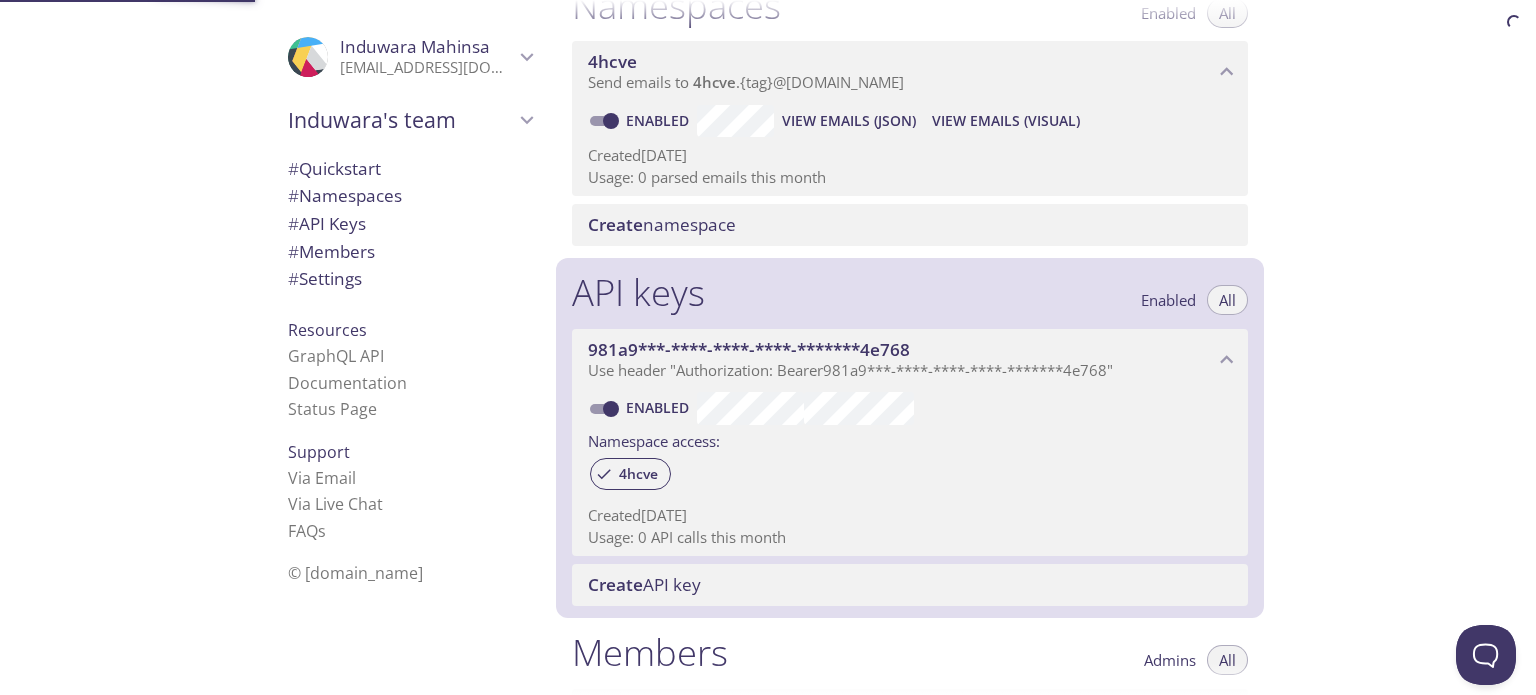 scroll, scrollTop: 540, scrollLeft: 0, axis: vertical 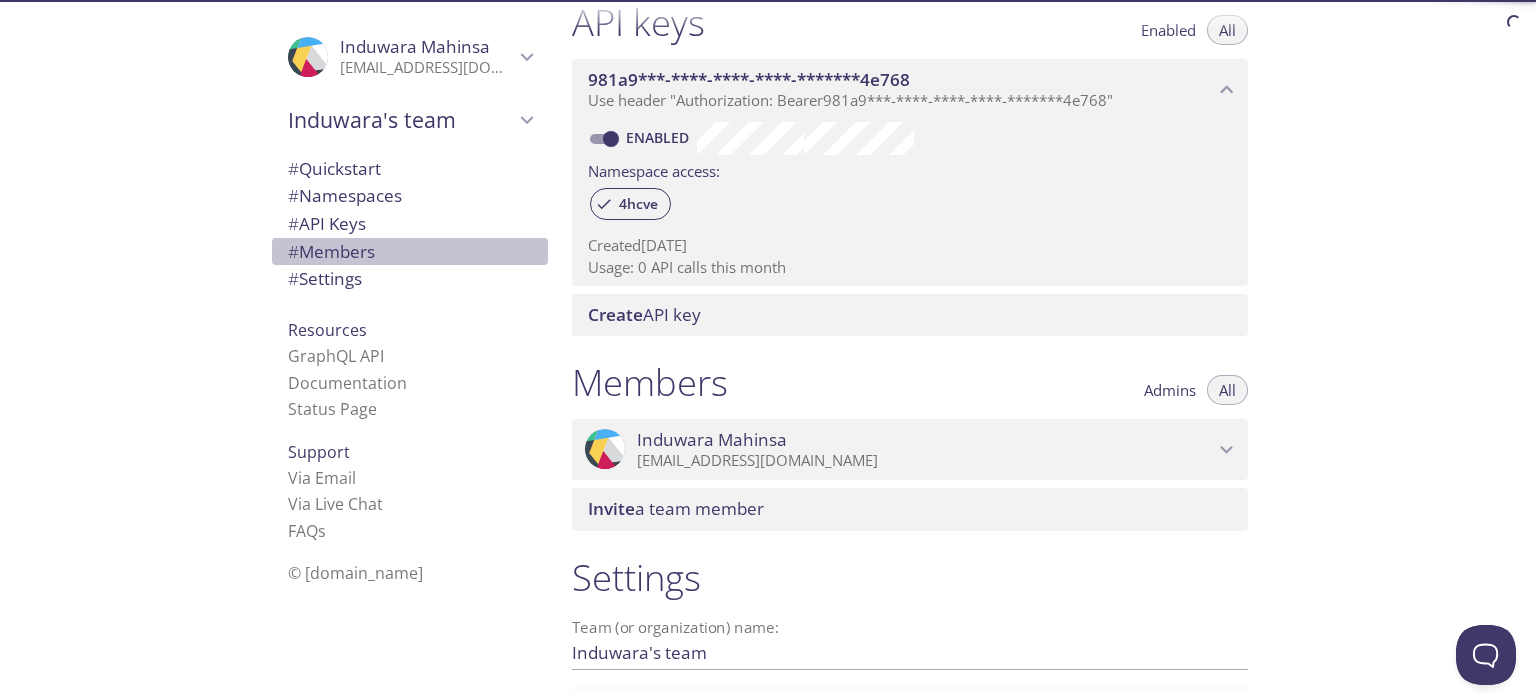 click on "#  Members" at bounding box center (331, 251) 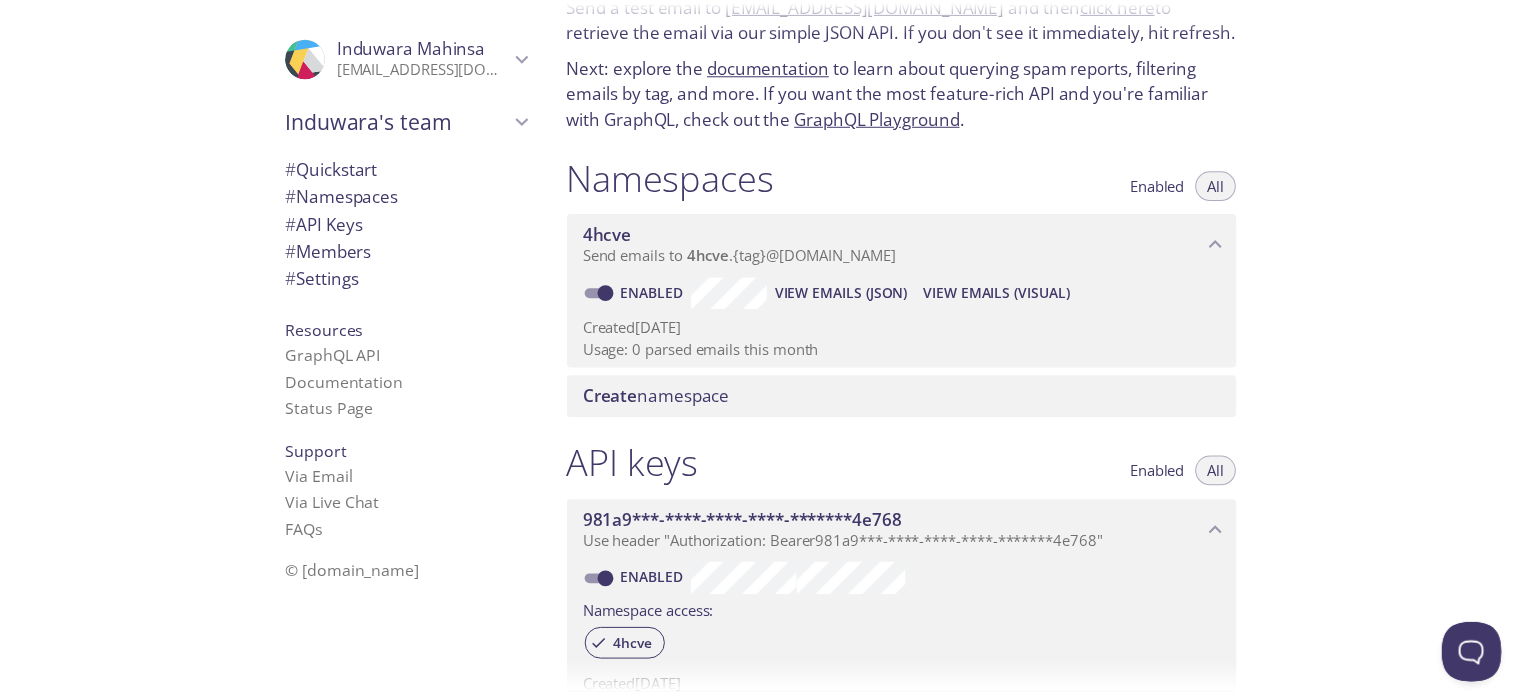 scroll, scrollTop: 0, scrollLeft: 0, axis: both 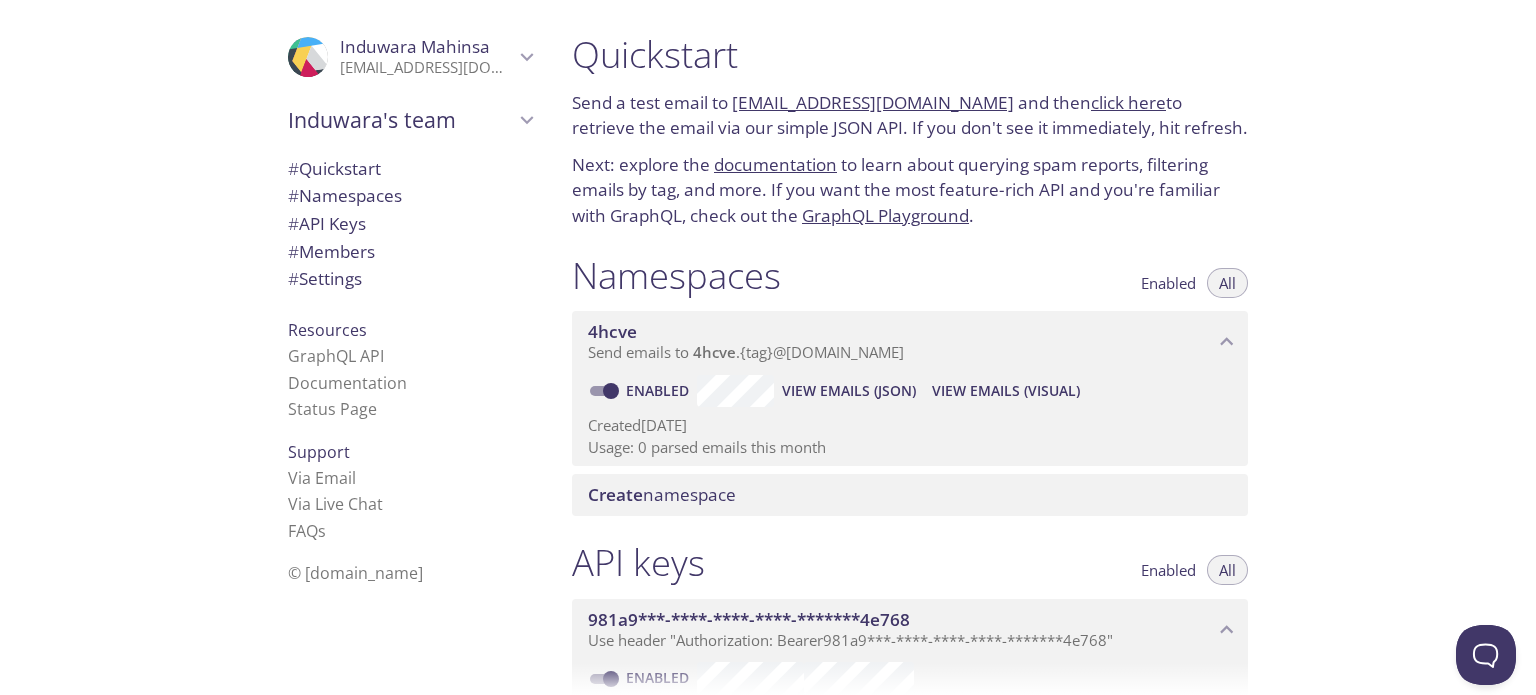 click on "Namespaces" at bounding box center (676, 275) 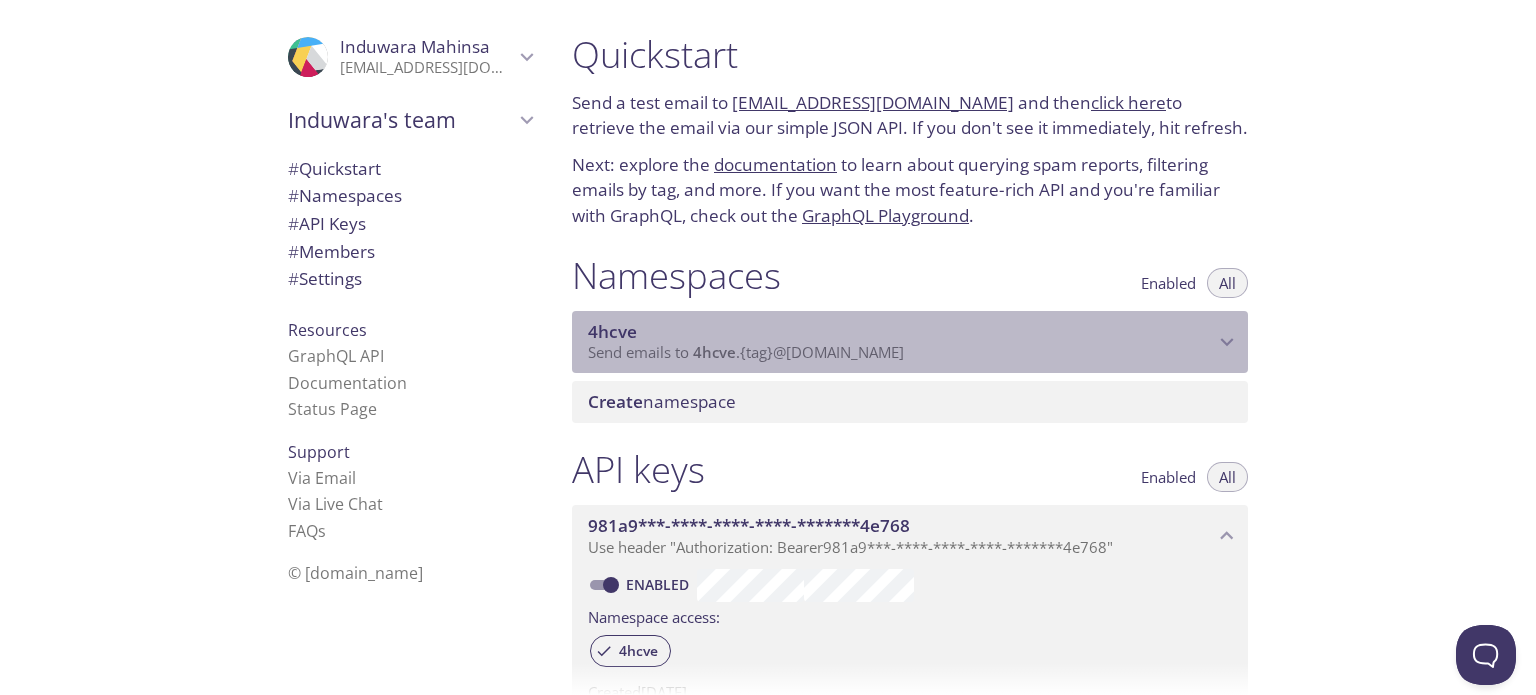 click on "4hcve" at bounding box center (612, 331) 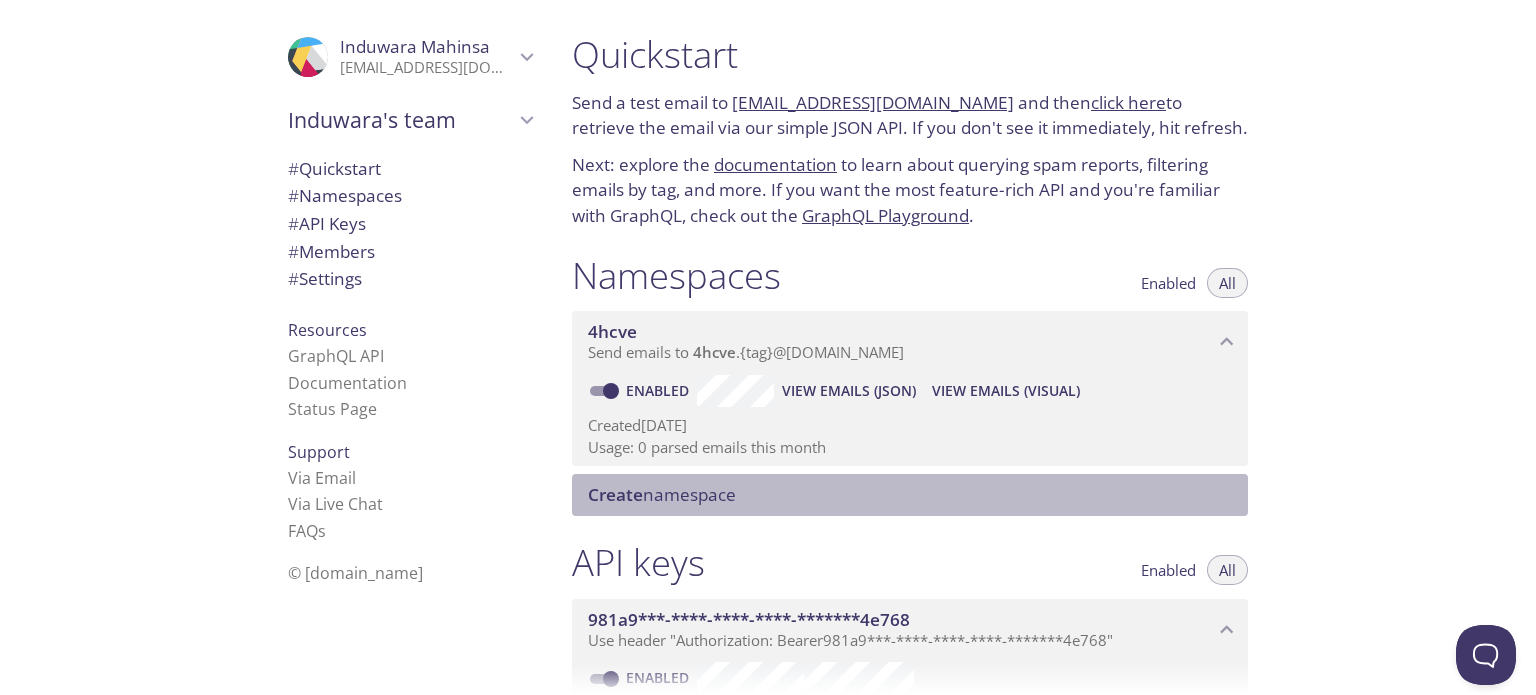 click on "Create  namespace" at bounding box center [662, 494] 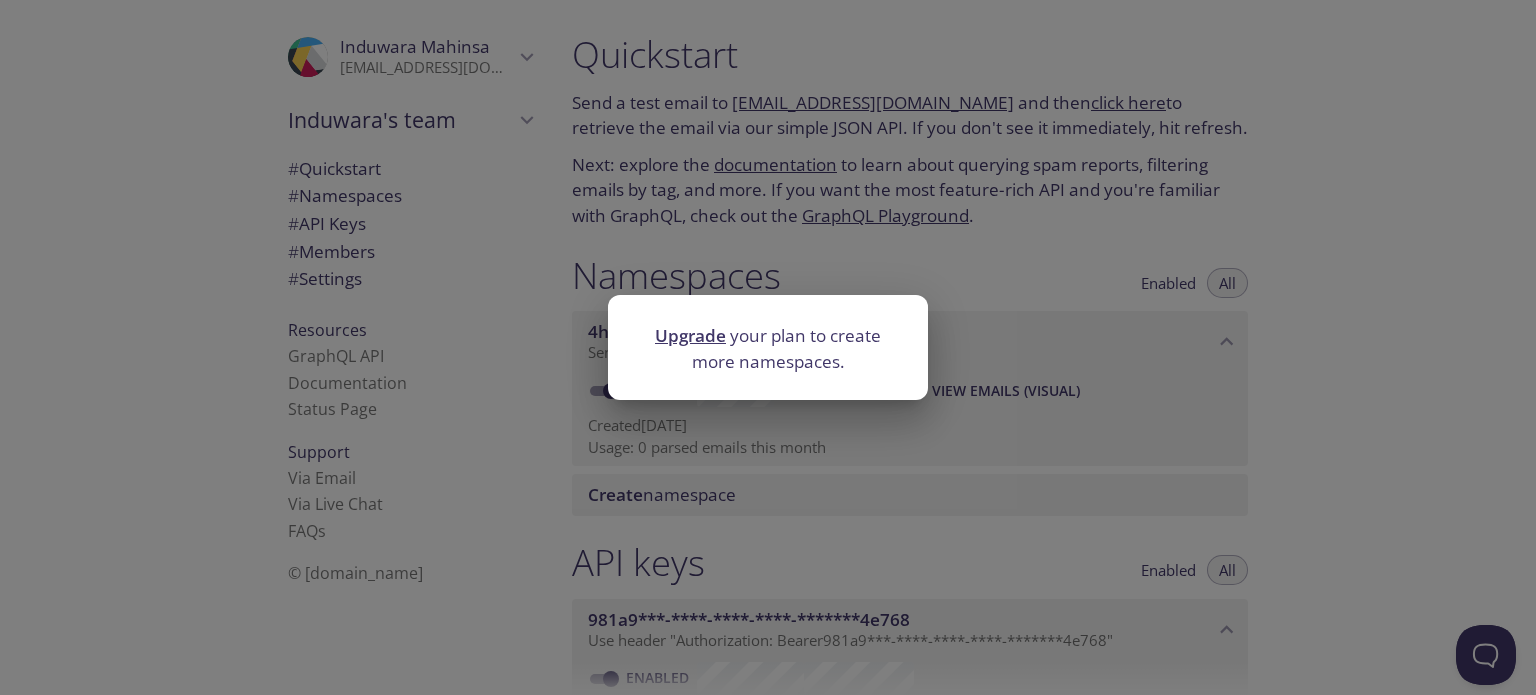 click on "Upgrade   your plan to create more namespaces." at bounding box center [768, 347] 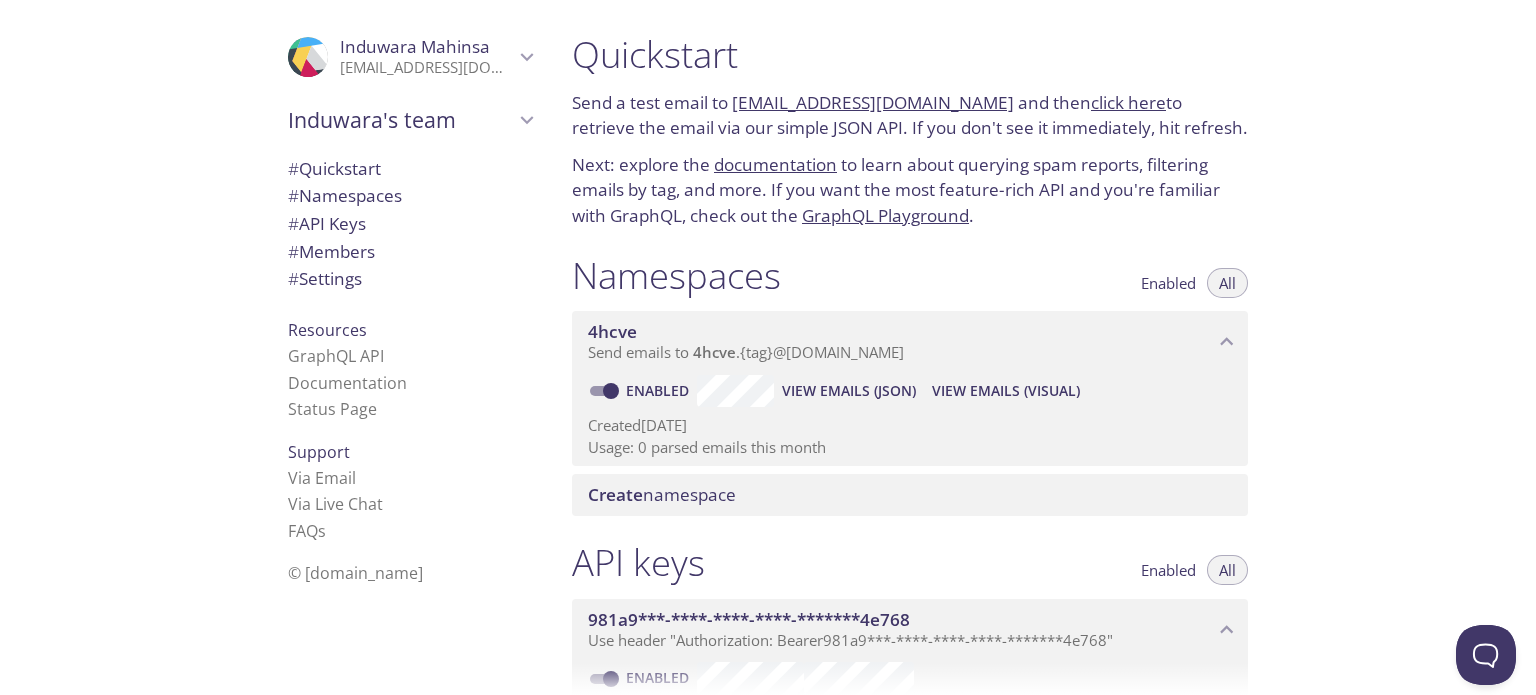 click on "Create  namespace" at bounding box center (662, 494) 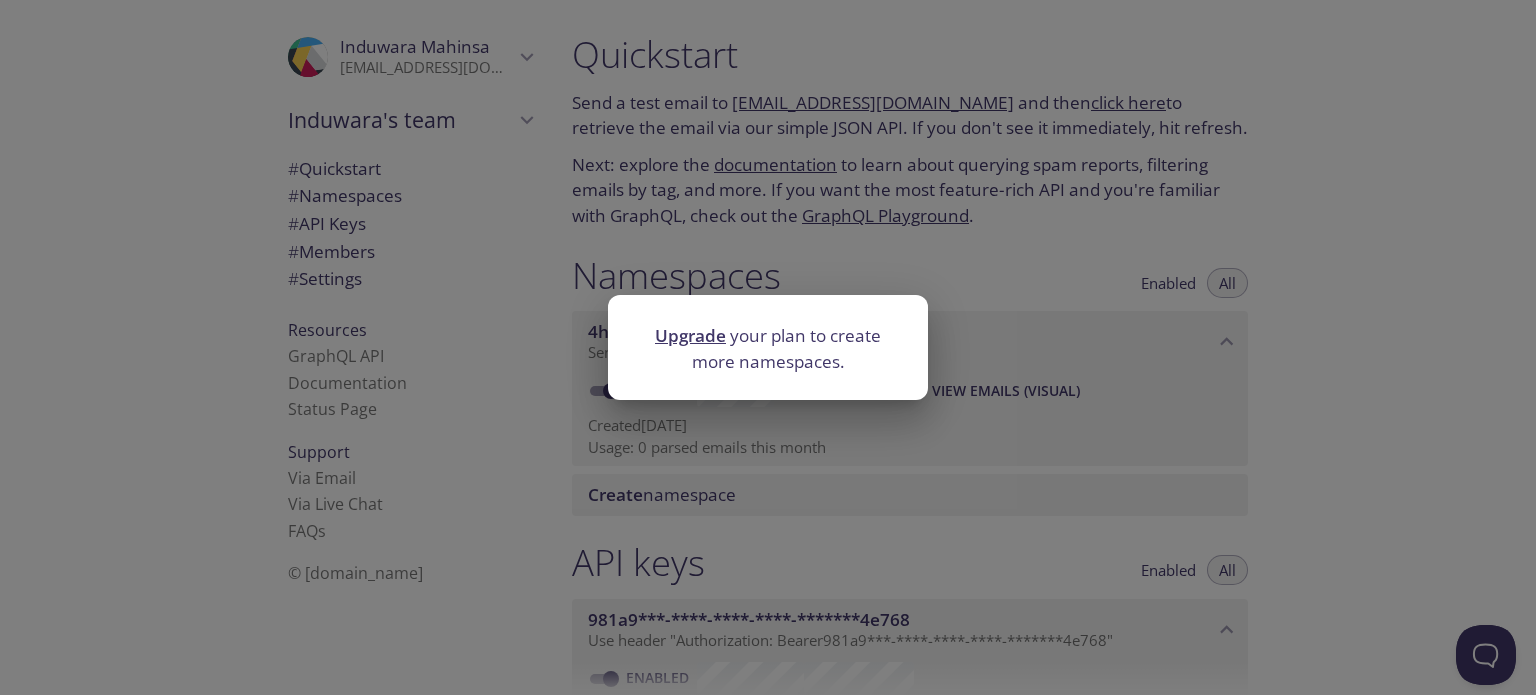 click on "Upgrade" at bounding box center (690, 335) 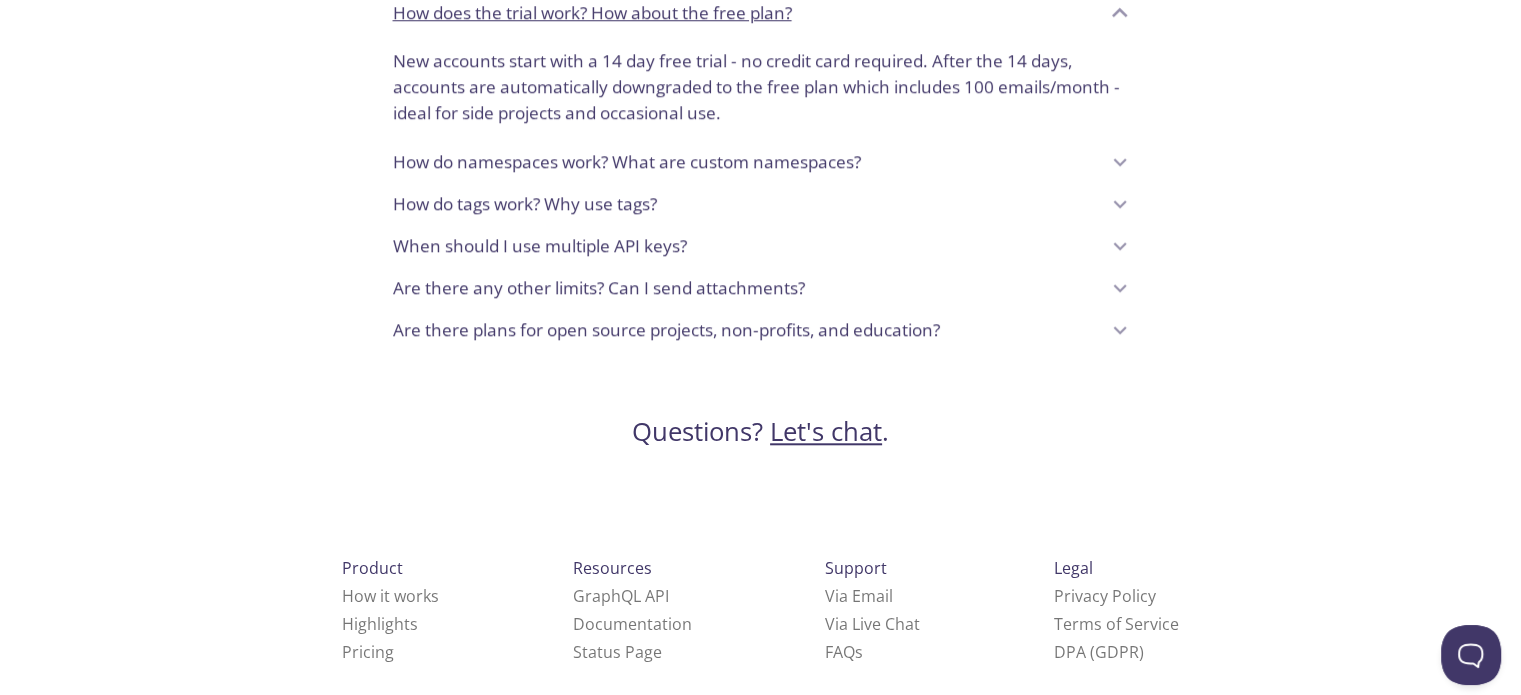 scroll, scrollTop: 1852, scrollLeft: 0, axis: vertical 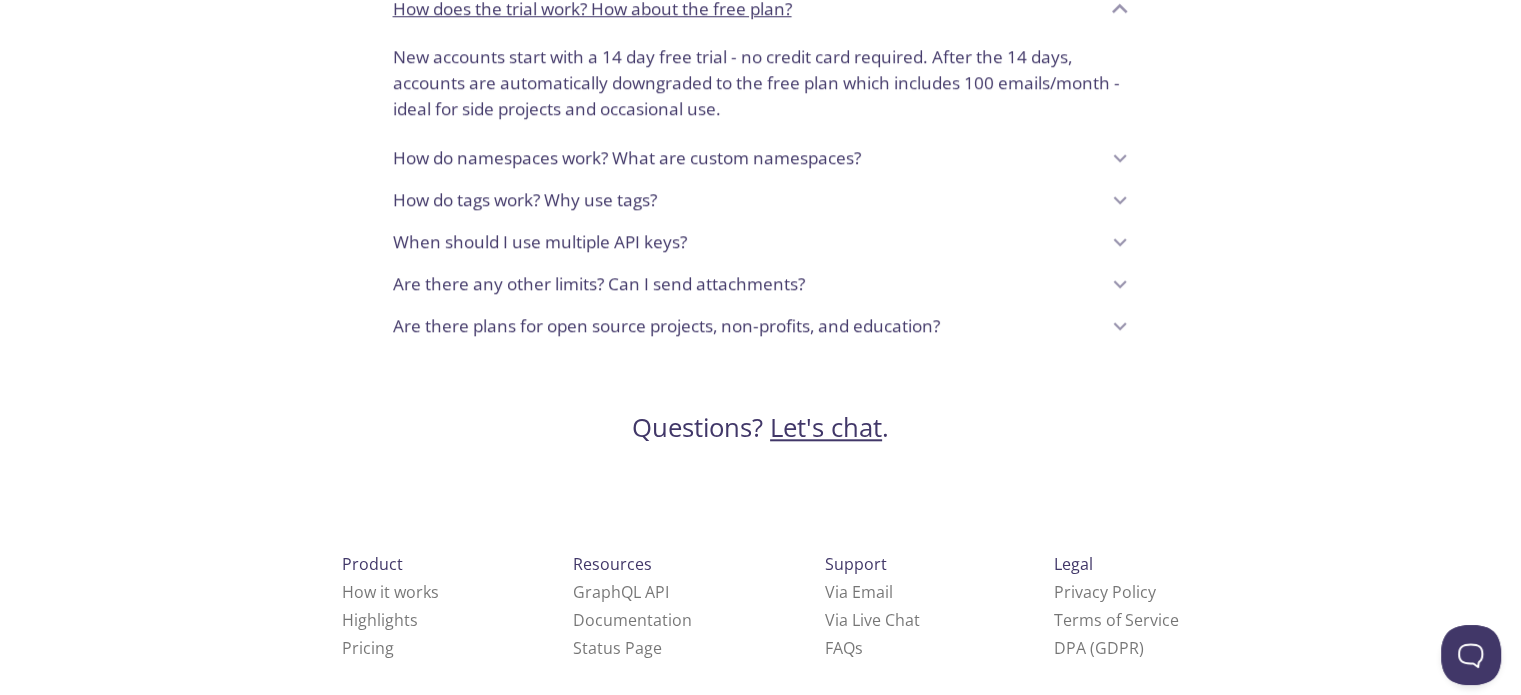 click on "Are there plans for open source projects, non-profits, and education?" at bounding box center (666, 326) 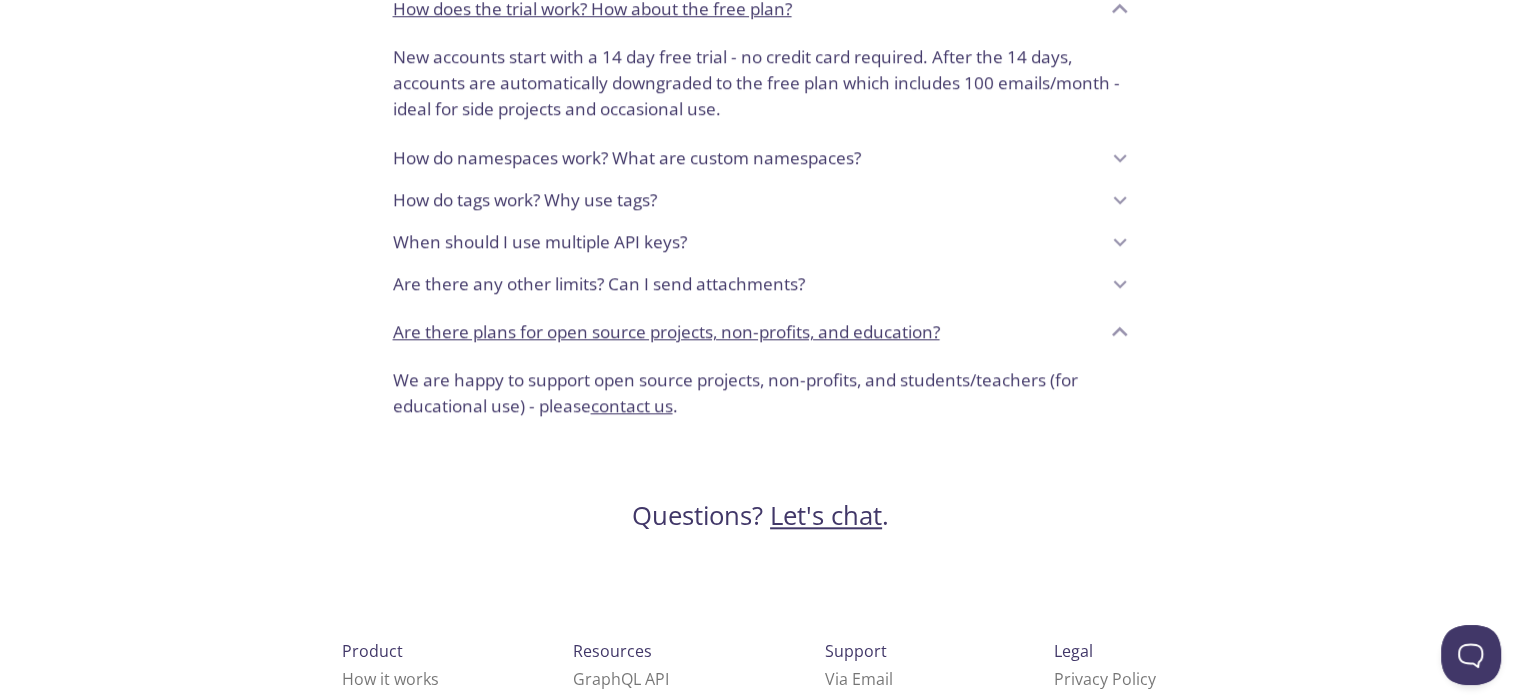 click on "Are there plans for open source projects, non-profits, and education?" at bounding box center (666, 332) 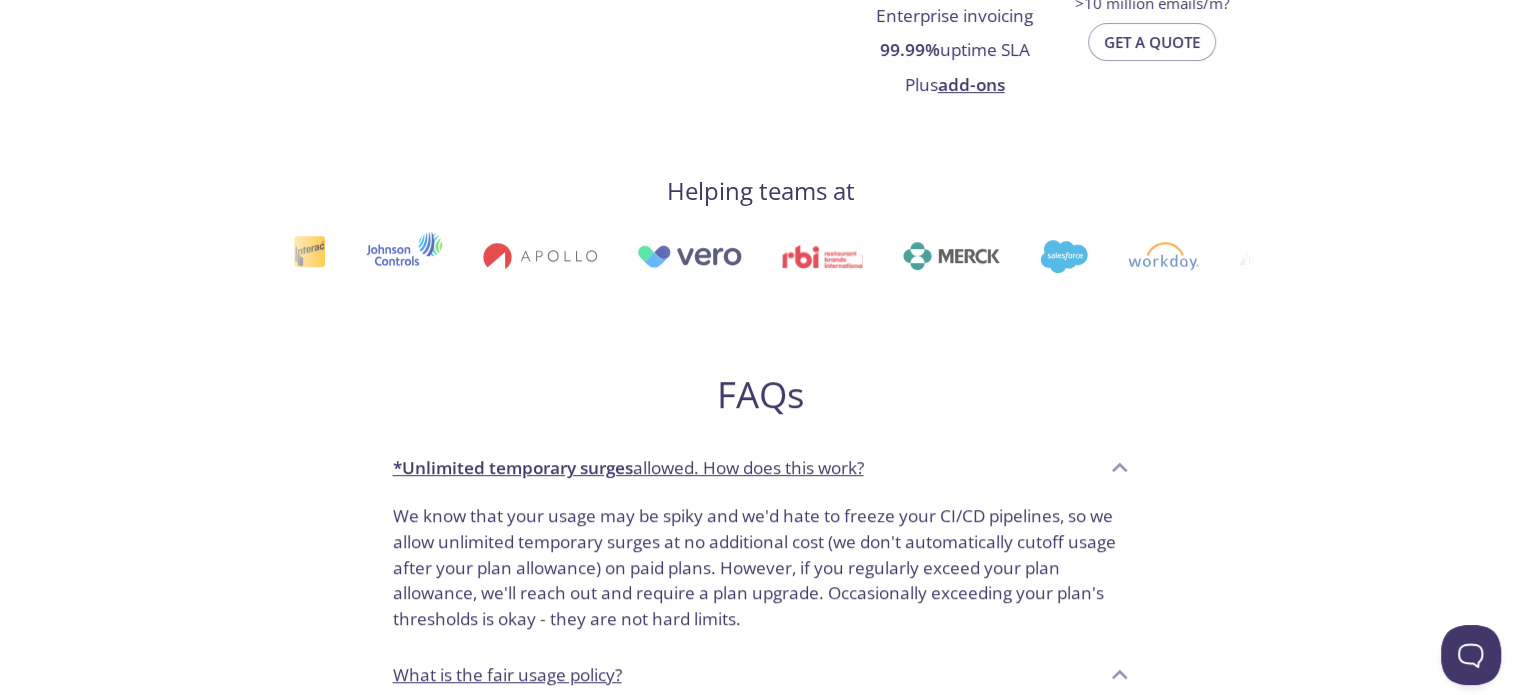scroll, scrollTop: 960, scrollLeft: 0, axis: vertical 